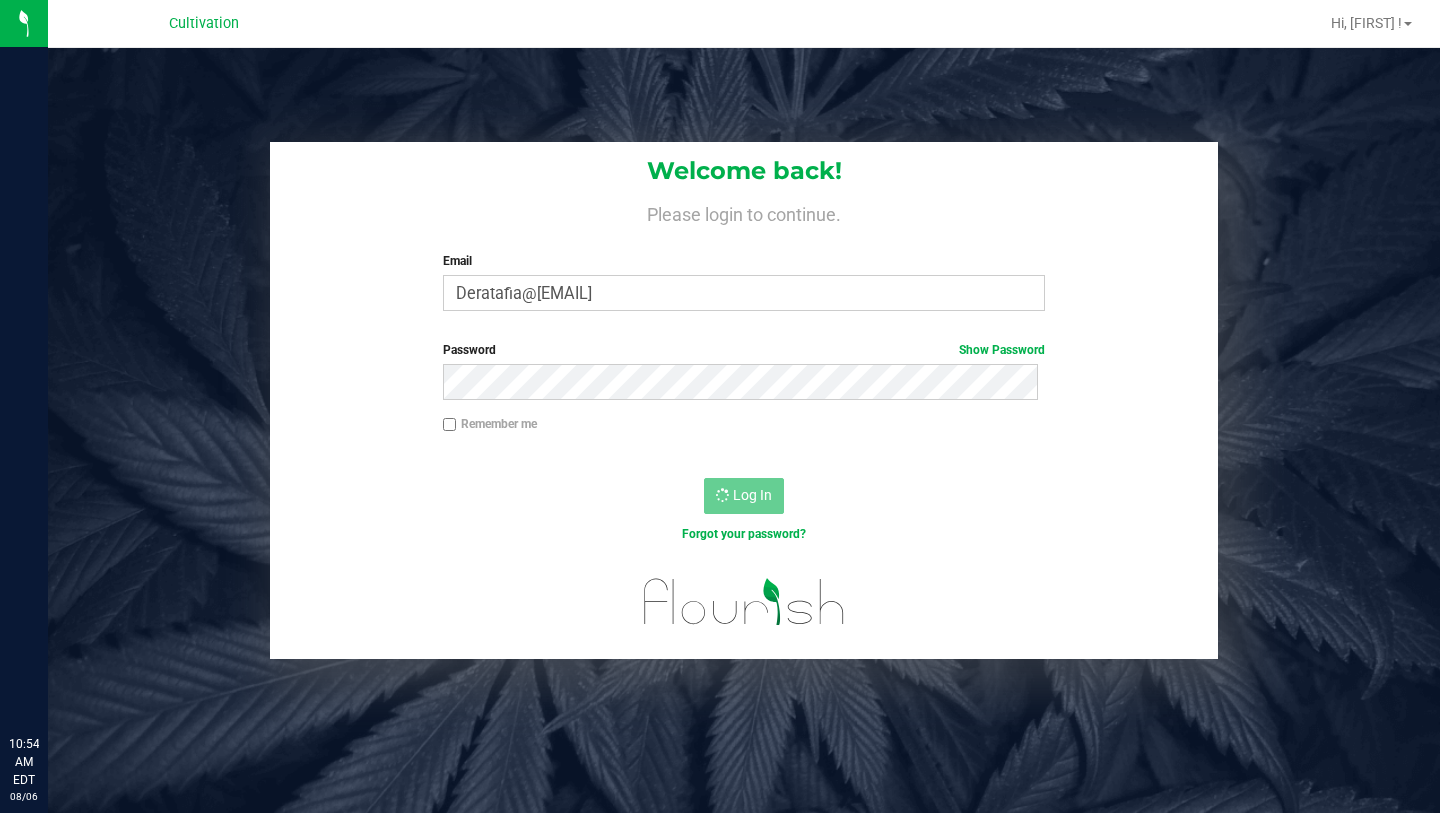 scroll, scrollTop: 0, scrollLeft: 0, axis: both 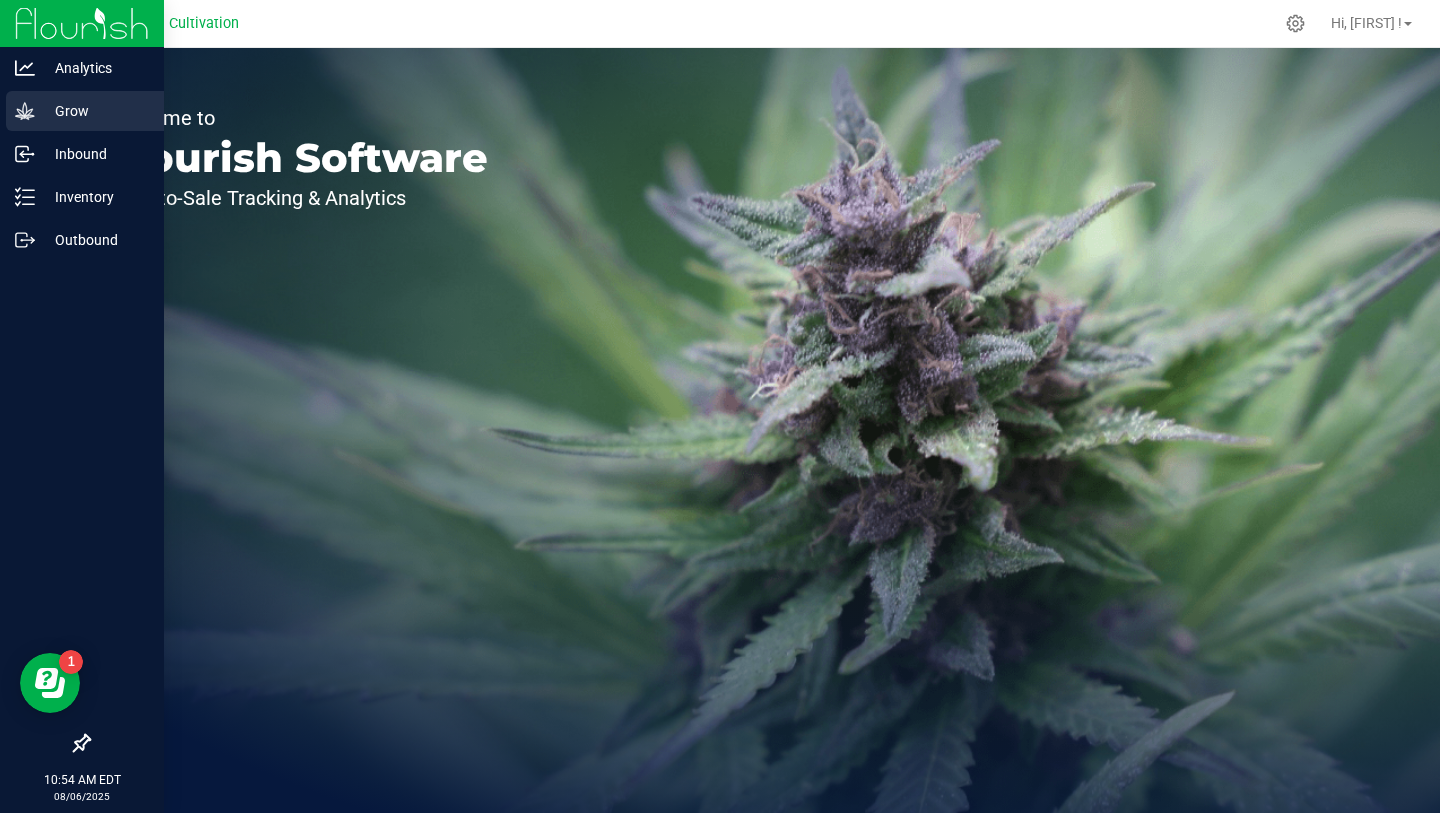 click on "Grow" at bounding box center (95, 111) 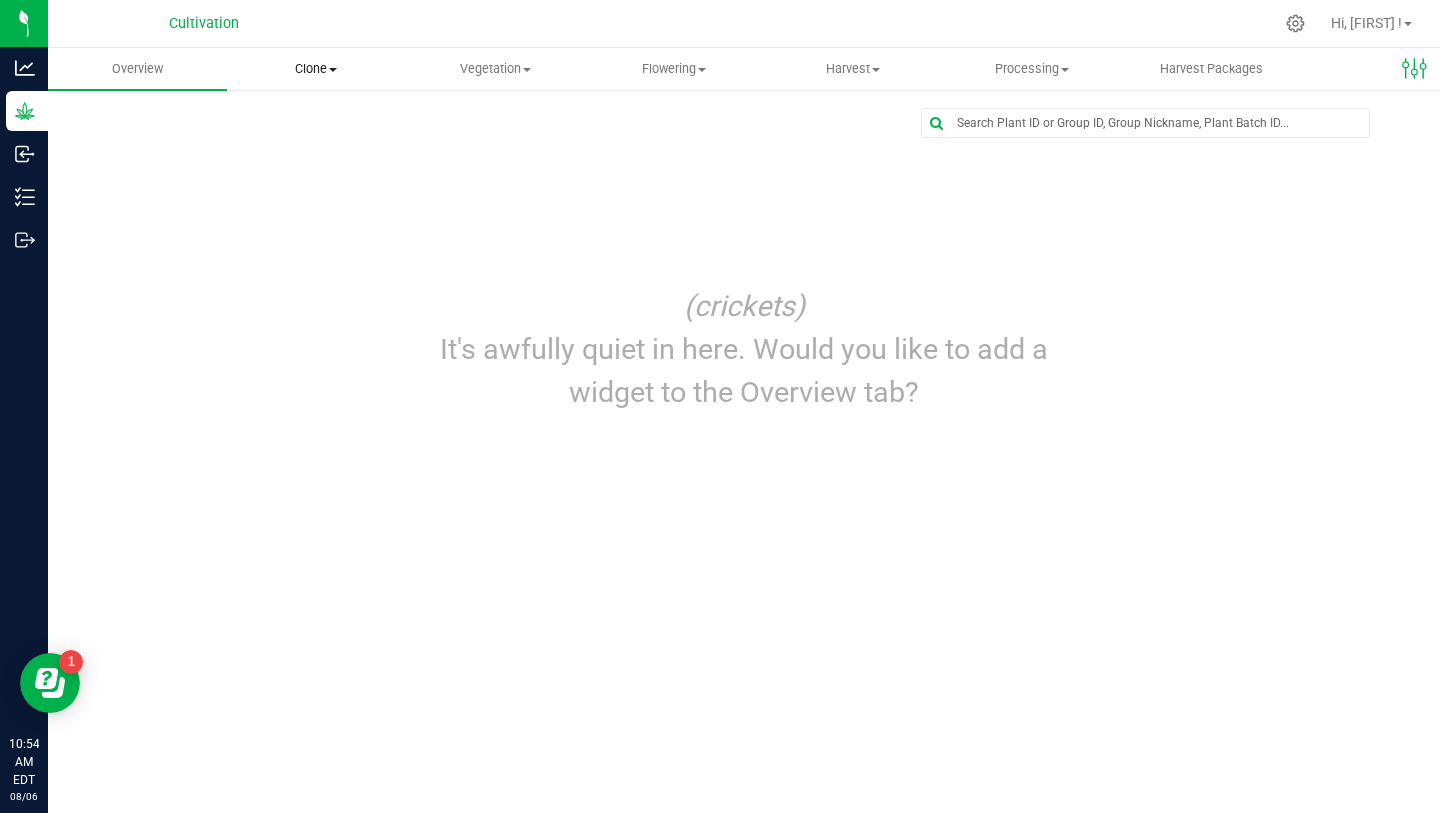 click on "Clone" at bounding box center (316, 69) 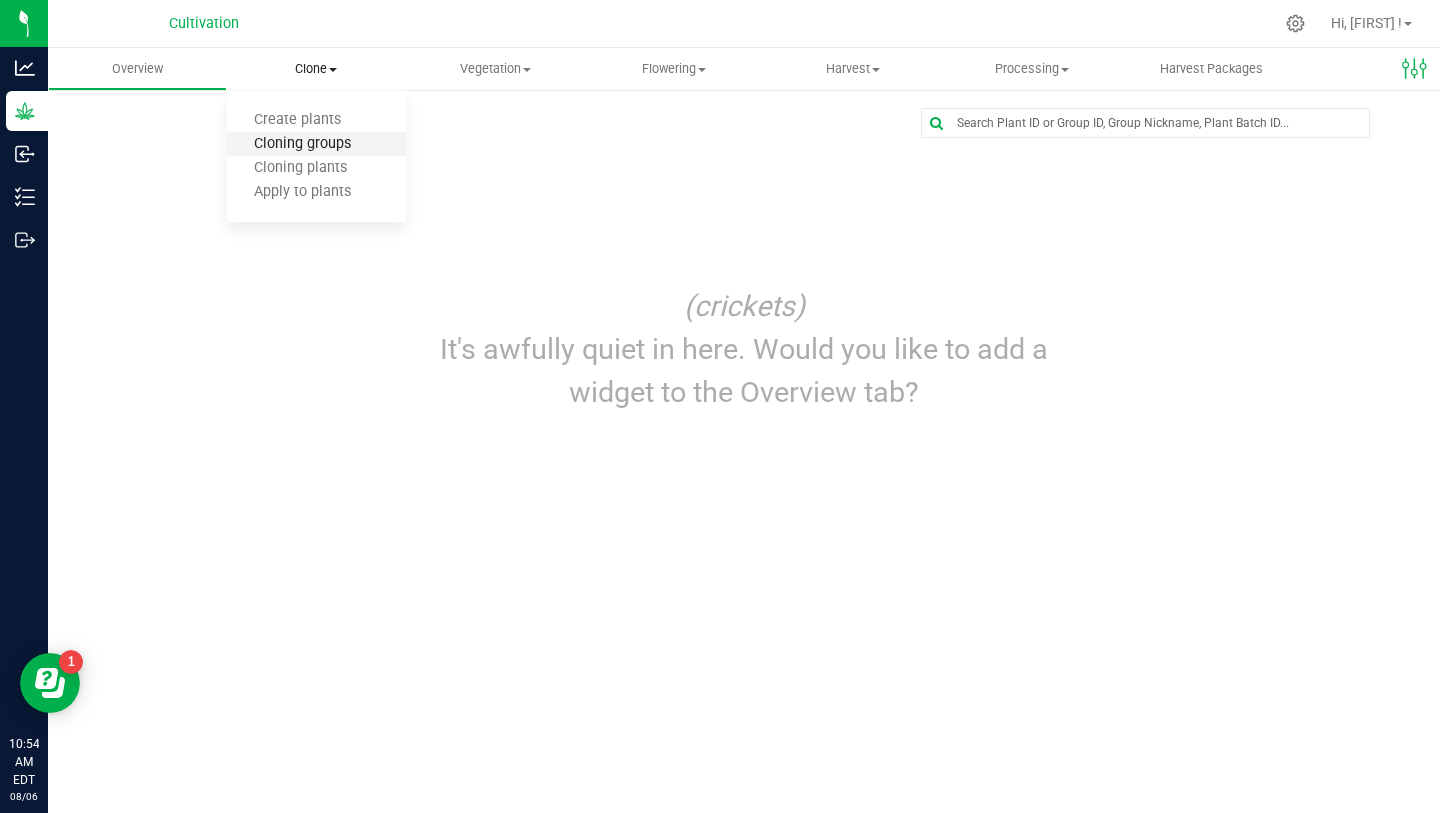 click on "Cloning groups" at bounding box center [302, 144] 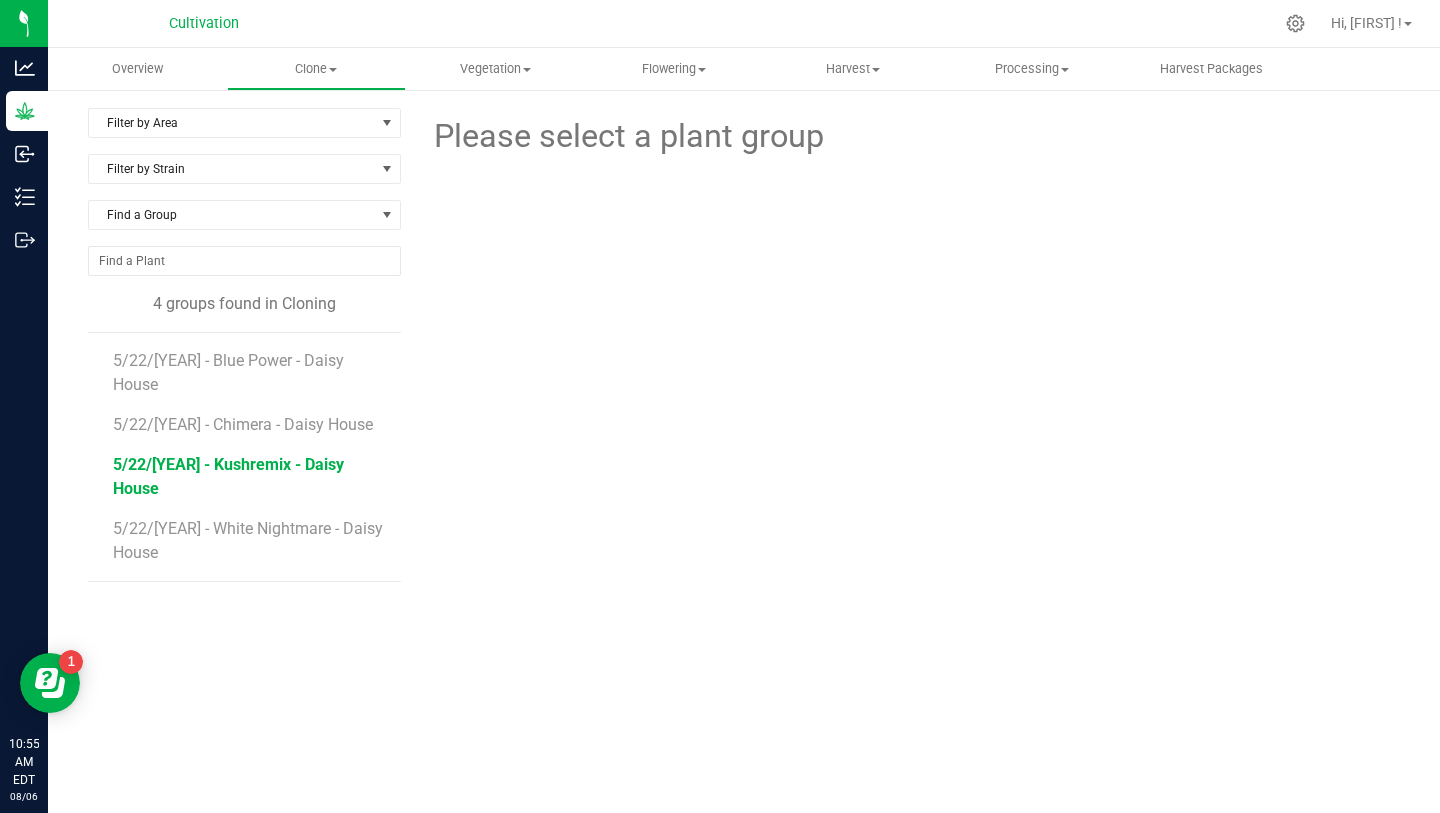 click on "5/22/[YEAR] - Kushremix - Daisy House" at bounding box center [228, 476] 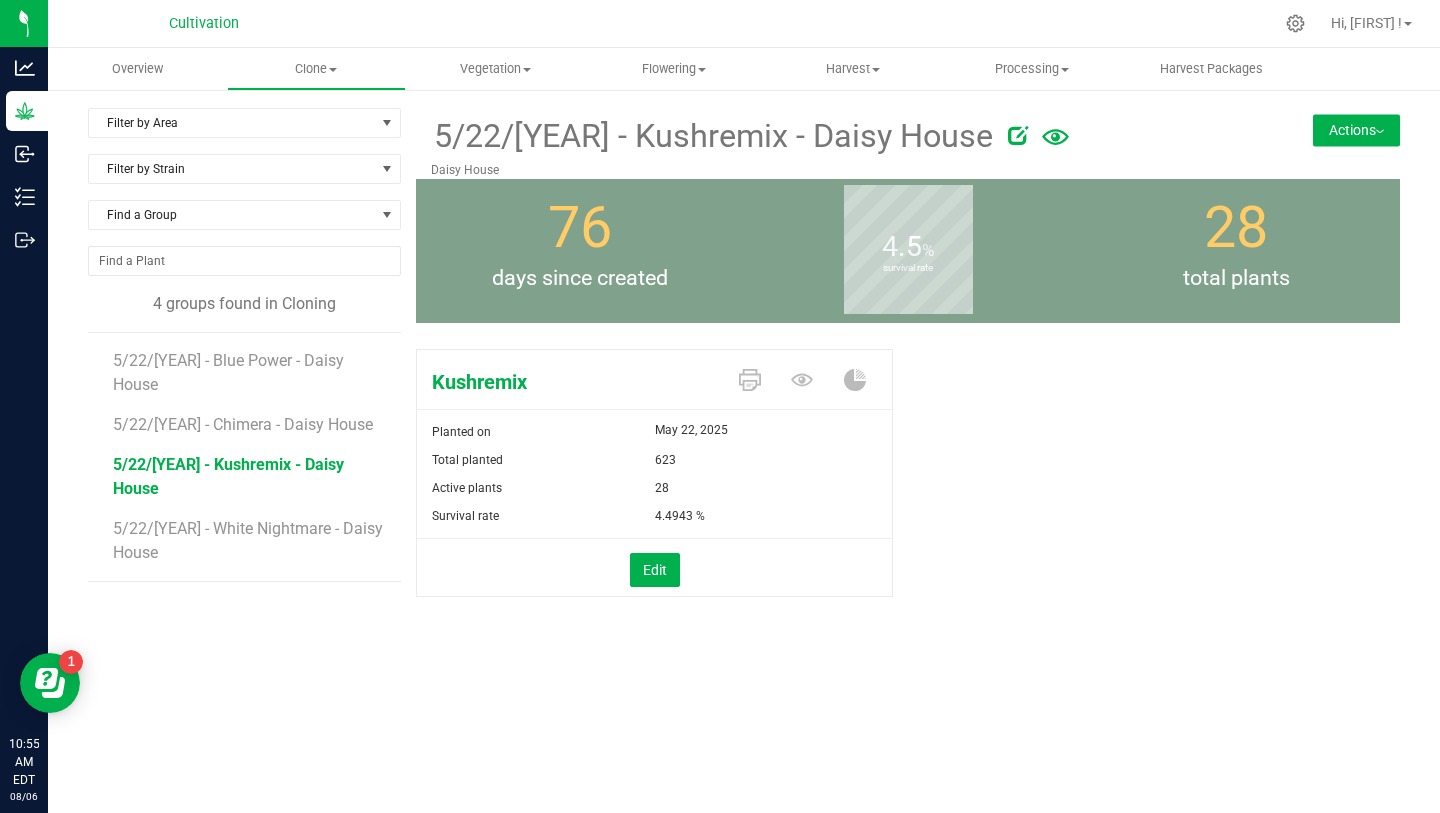 click on "Actions" at bounding box center [1356, 130] 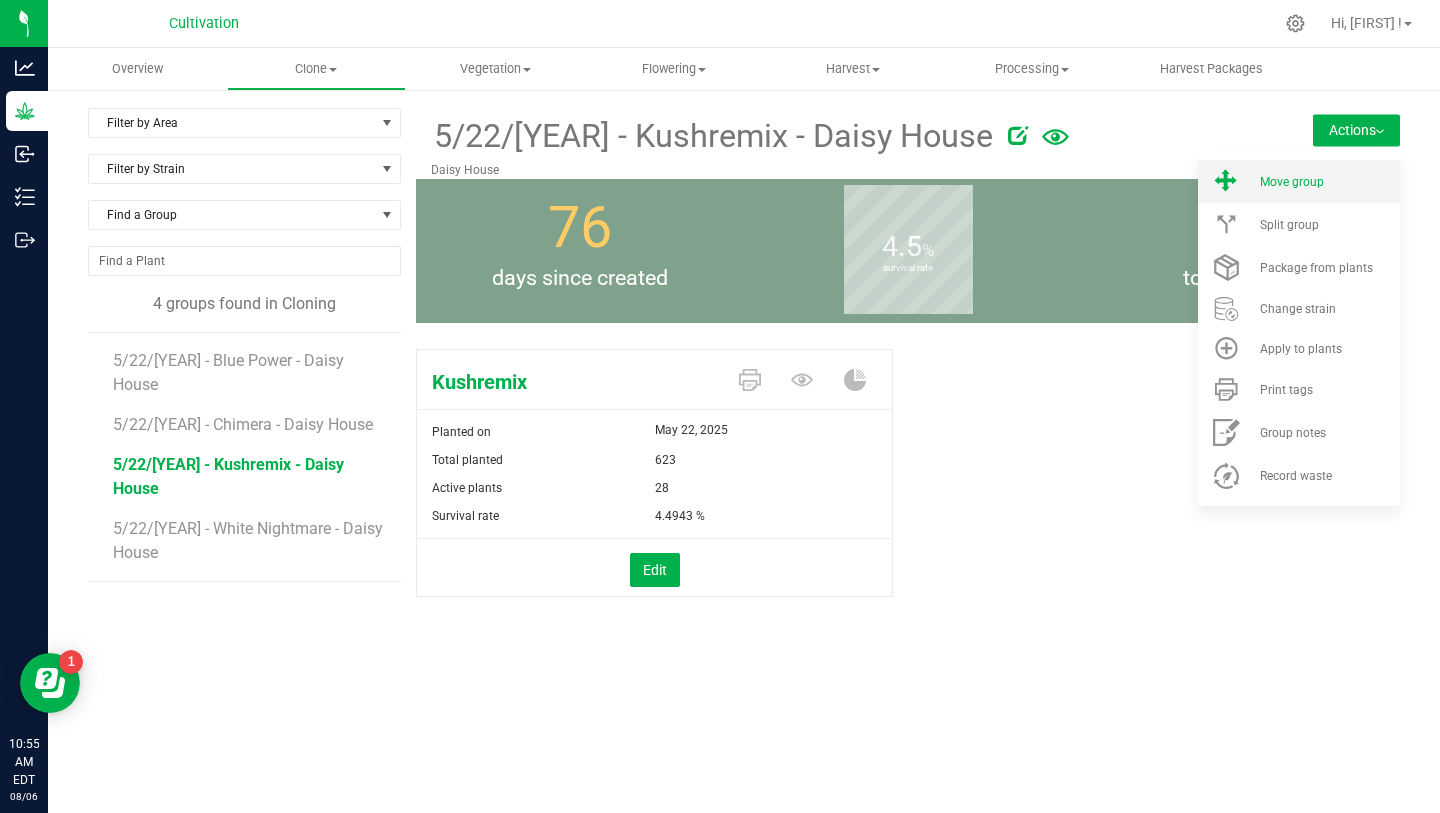 click on "Move group" at bounding box center (1299, 181) 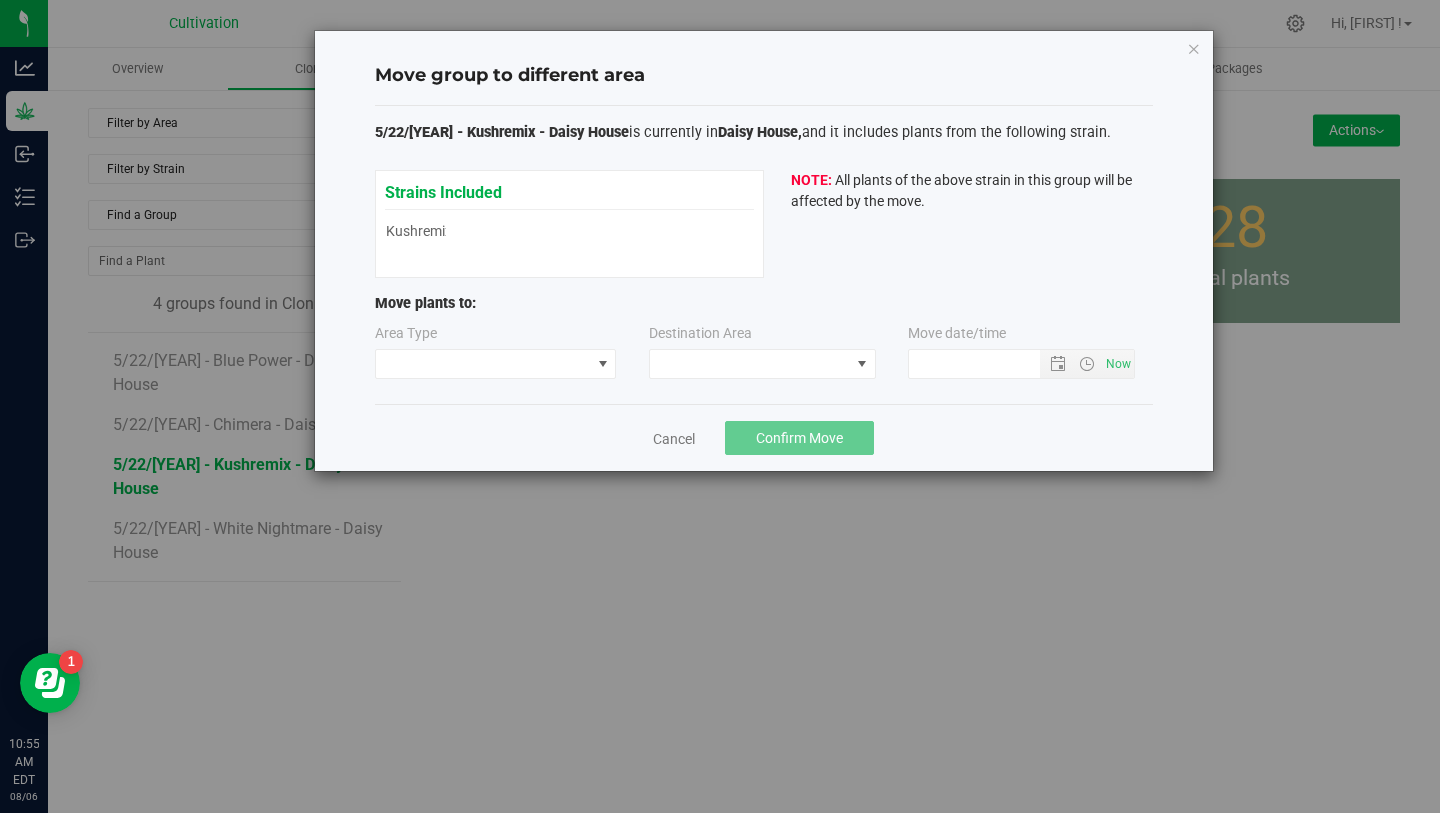 type on "8/6/2025 10:55 AM" 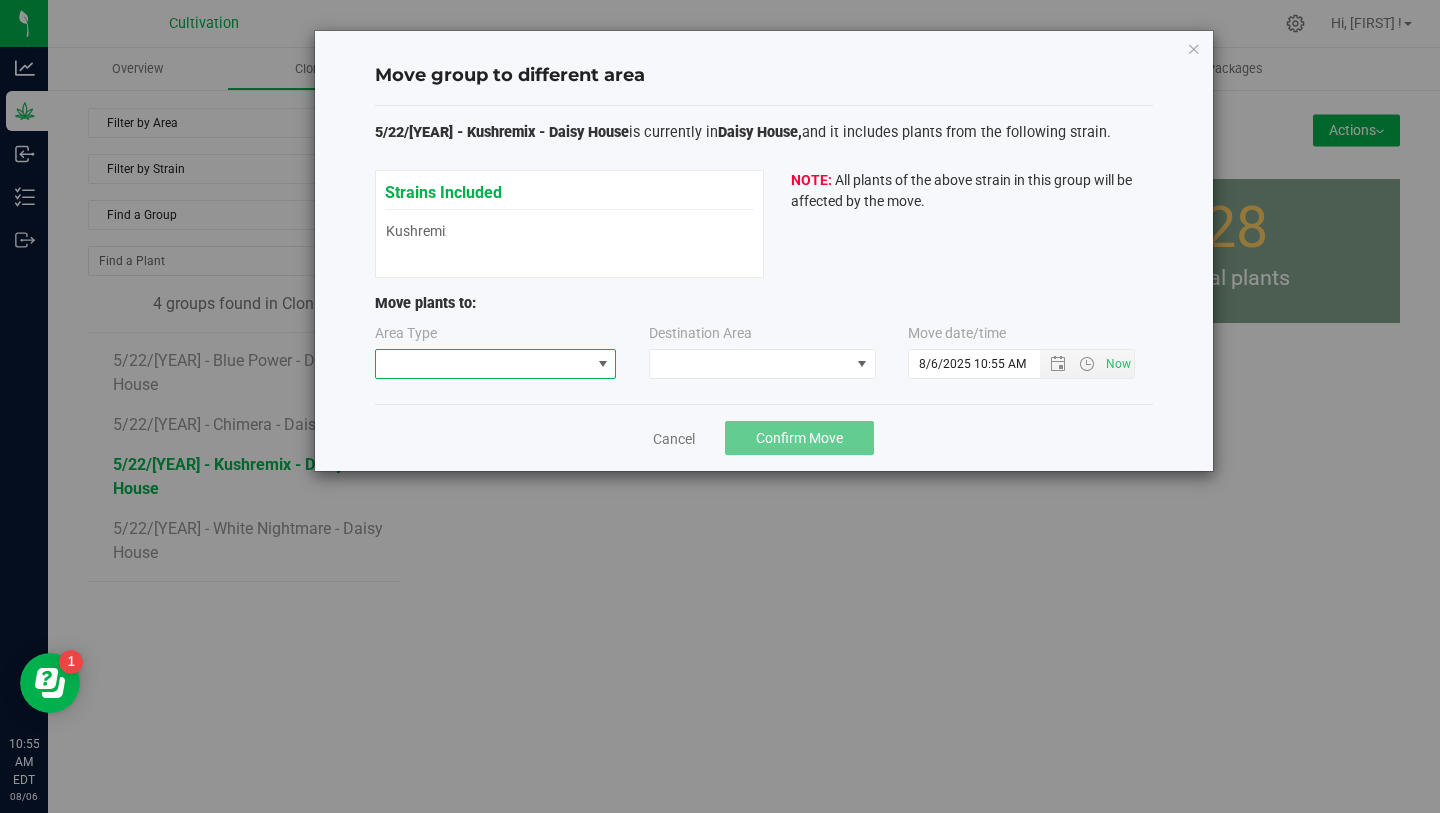 click at bounding box center [483, 364] 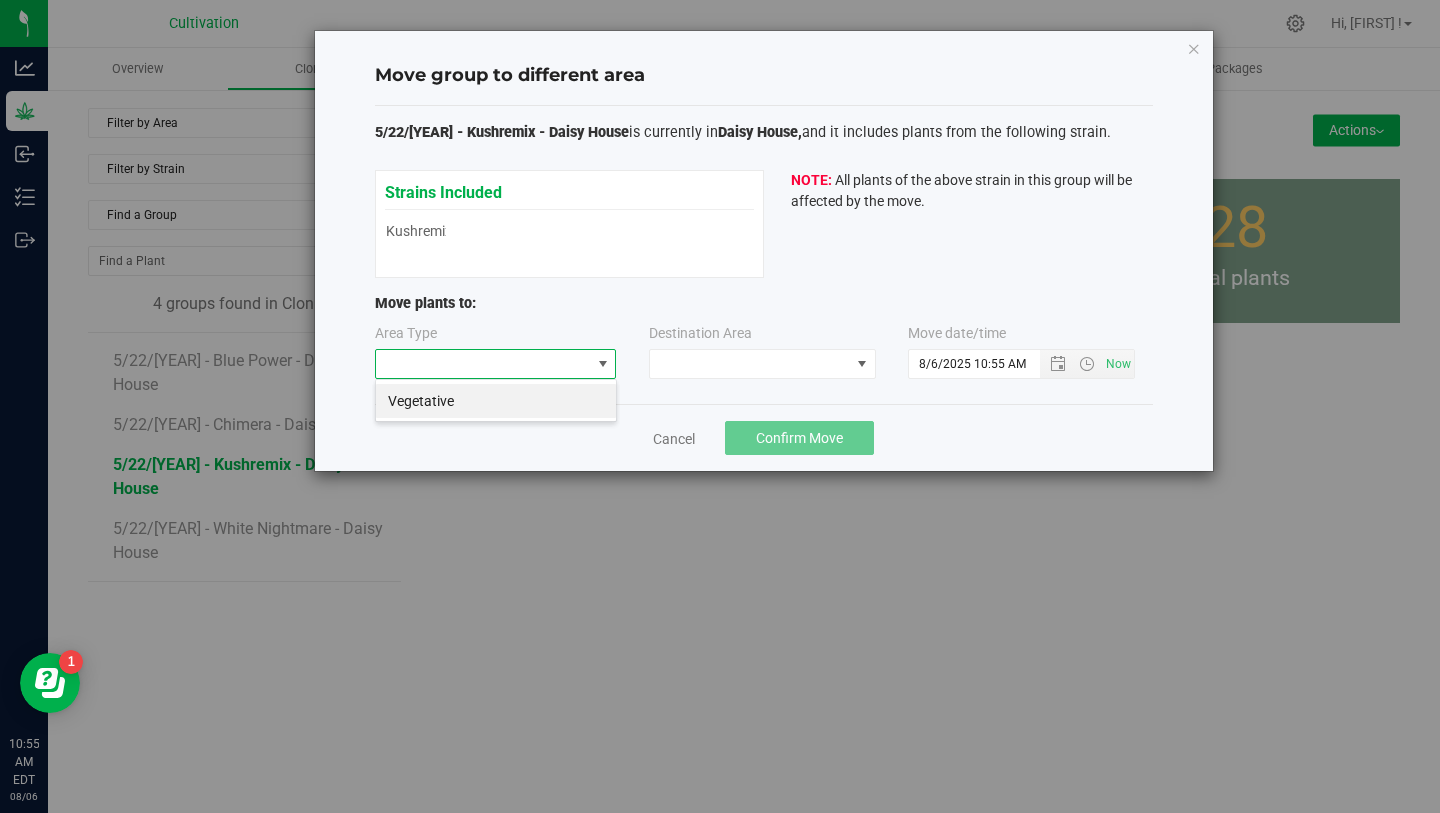 scroll, scrollTop: 99970, scrollLeft: 99758, axis: both 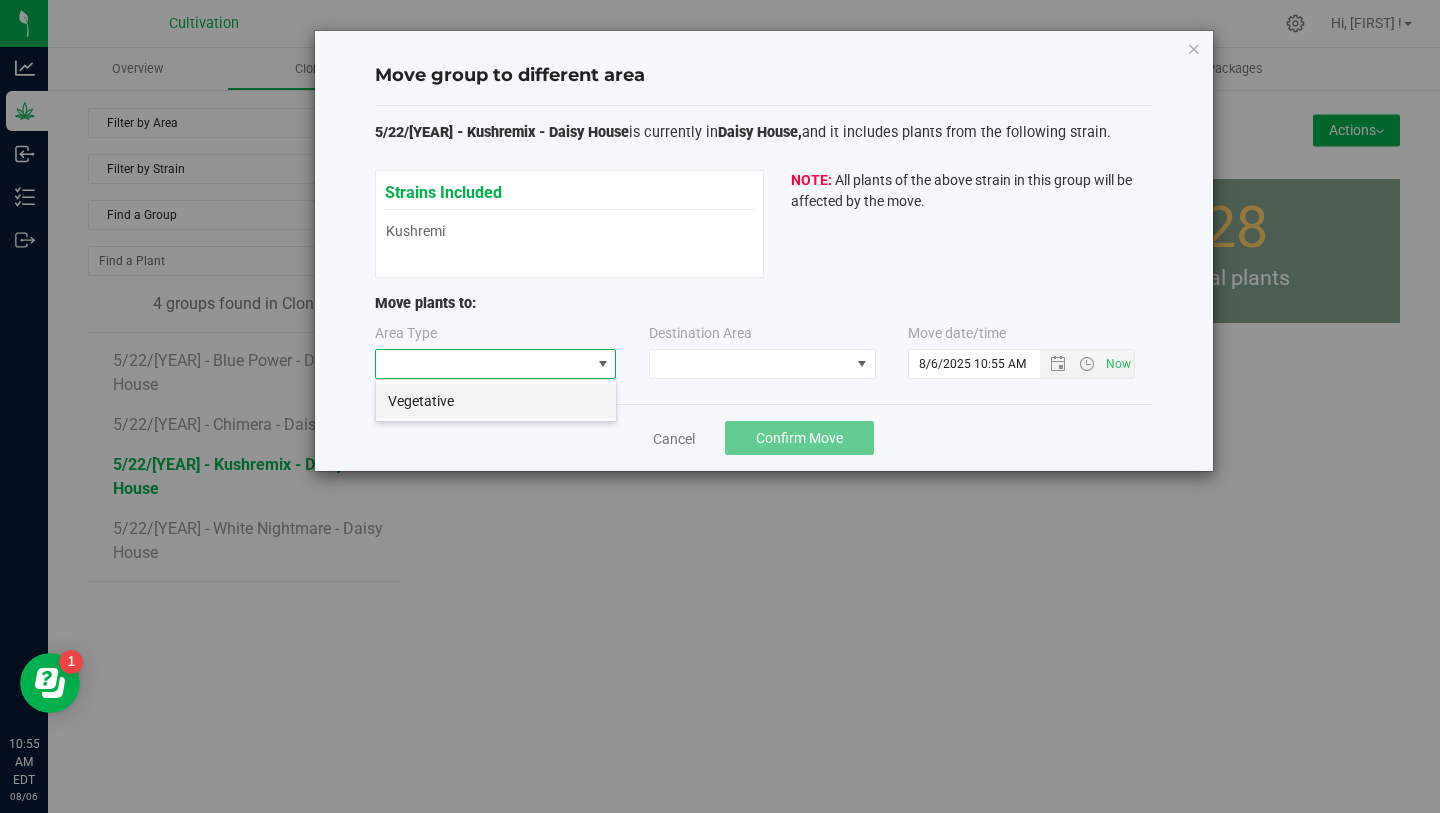 click on "Vegetative" at bounding box center (496, 401) 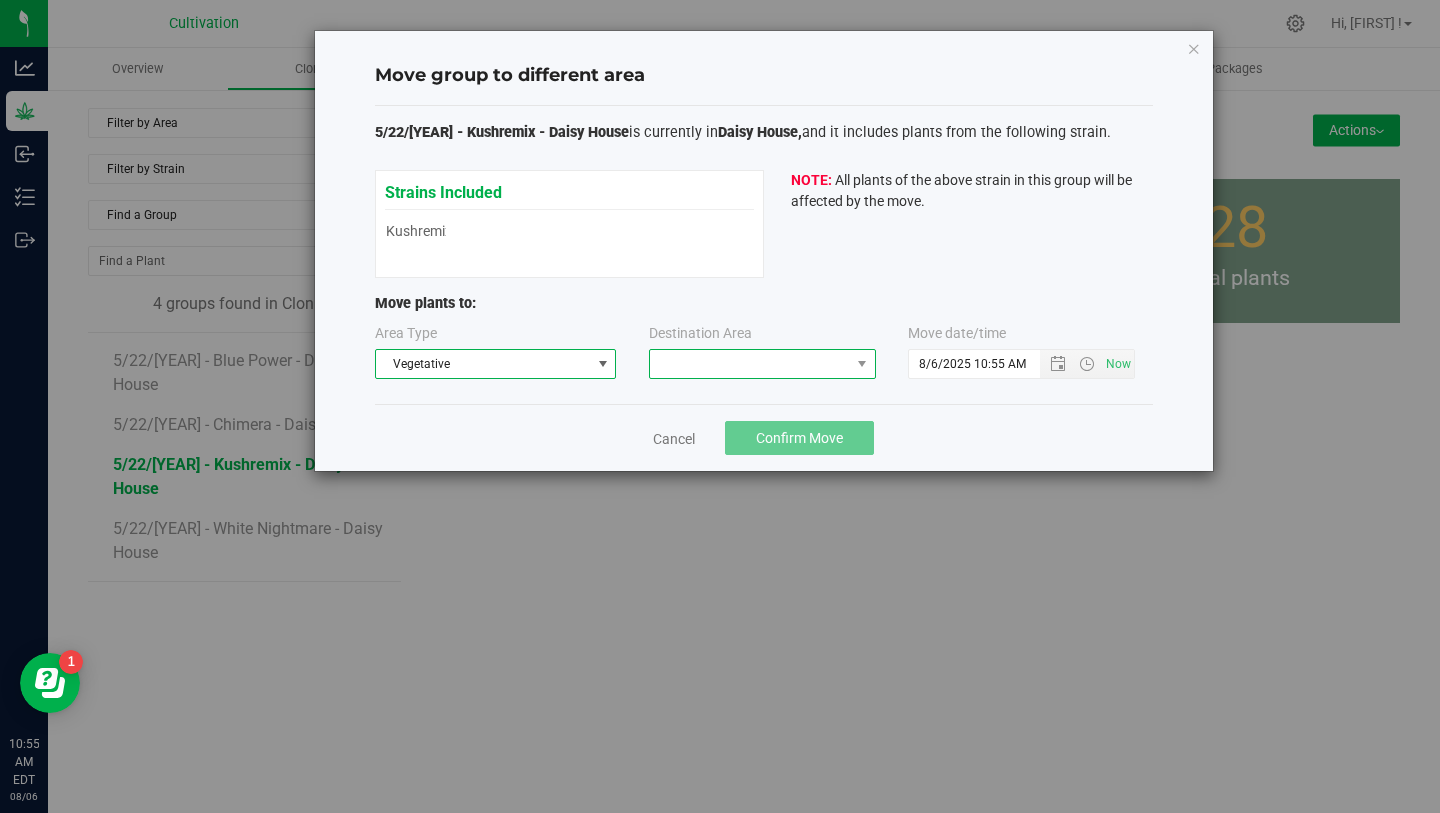 click at bounding box center (750, 364) 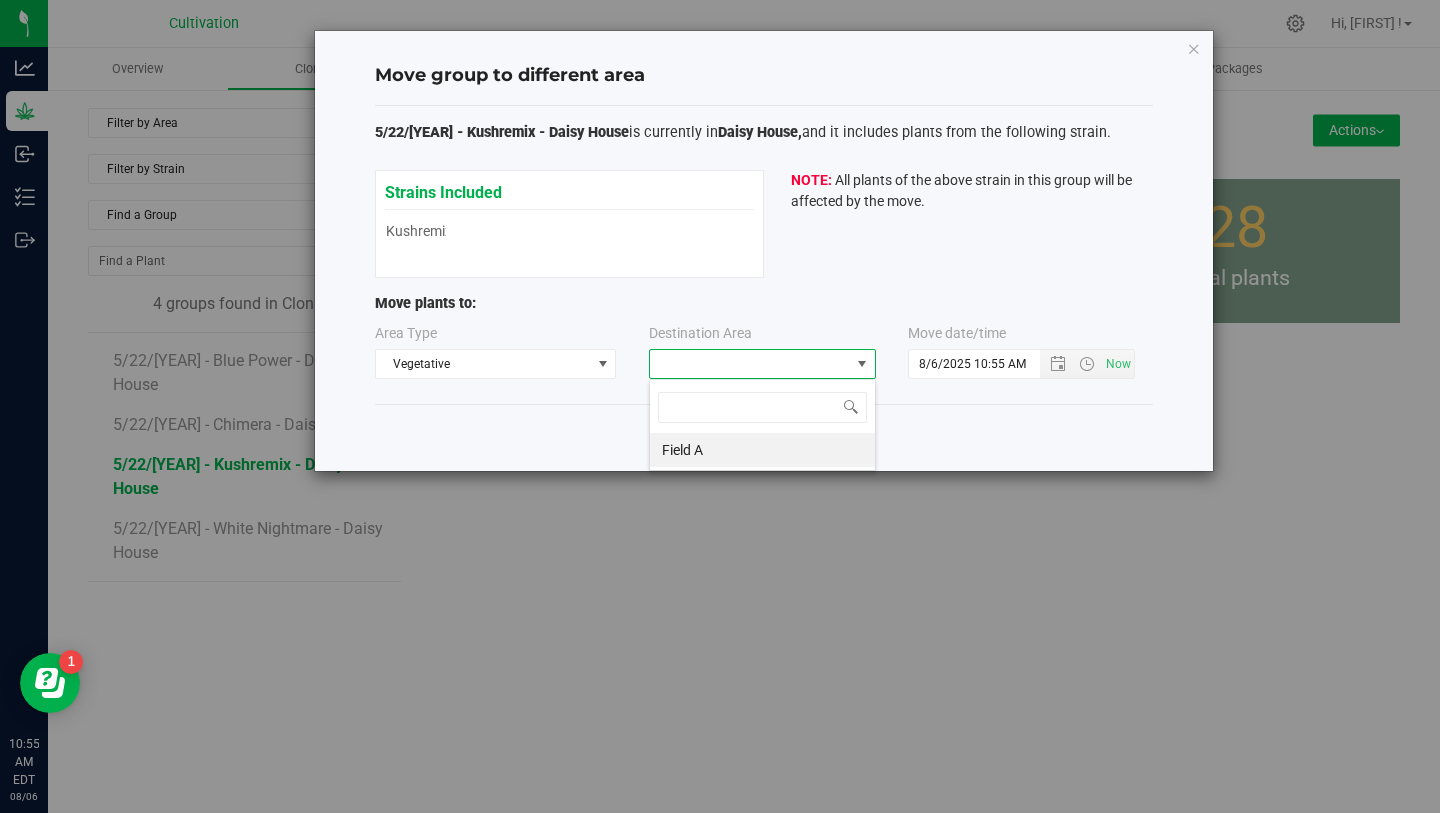 scroll, scrollTop: 99970, scrollLeft: 99773, axis: both 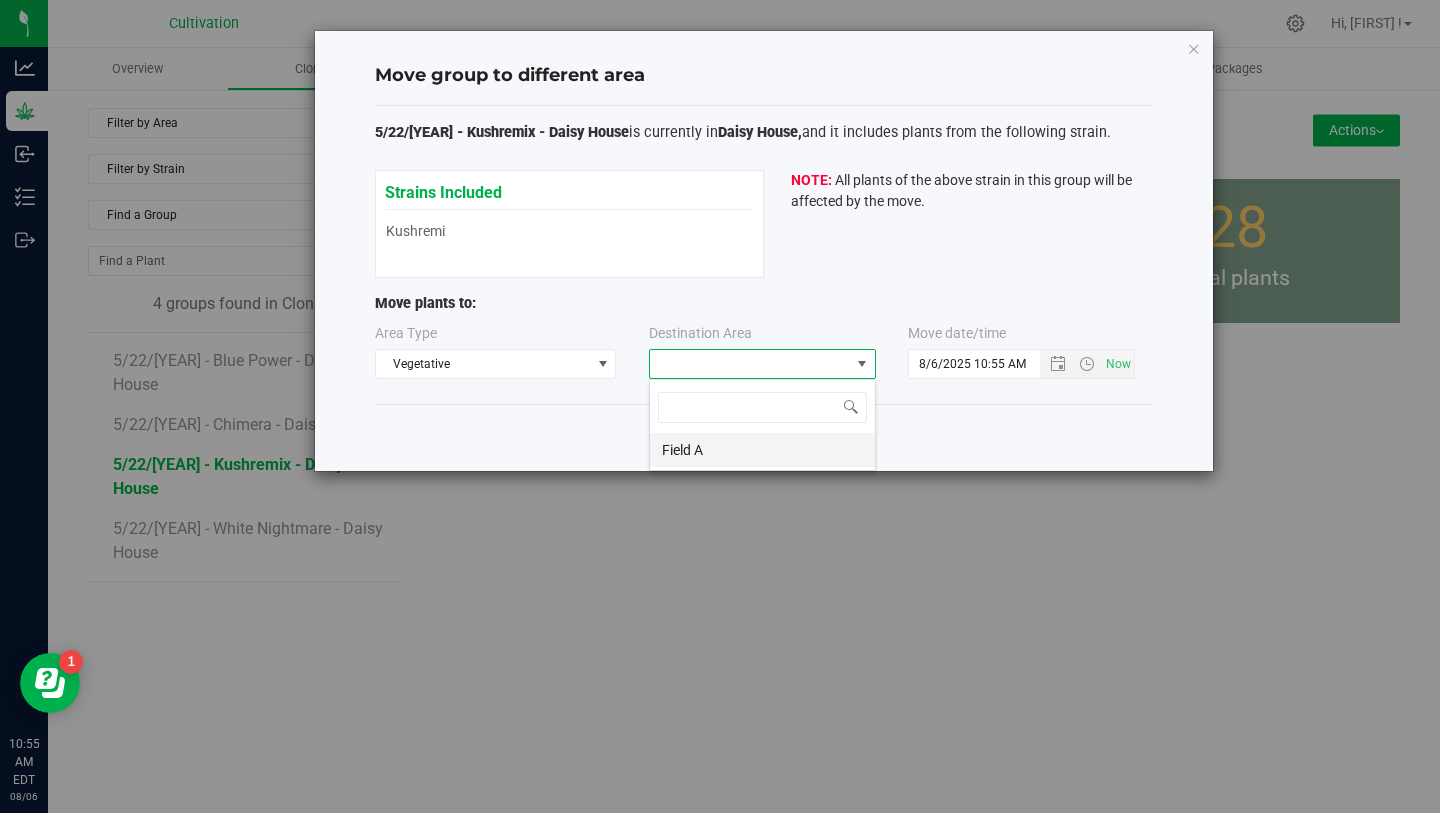 click on "Field A" at bounding box center [762, 450] 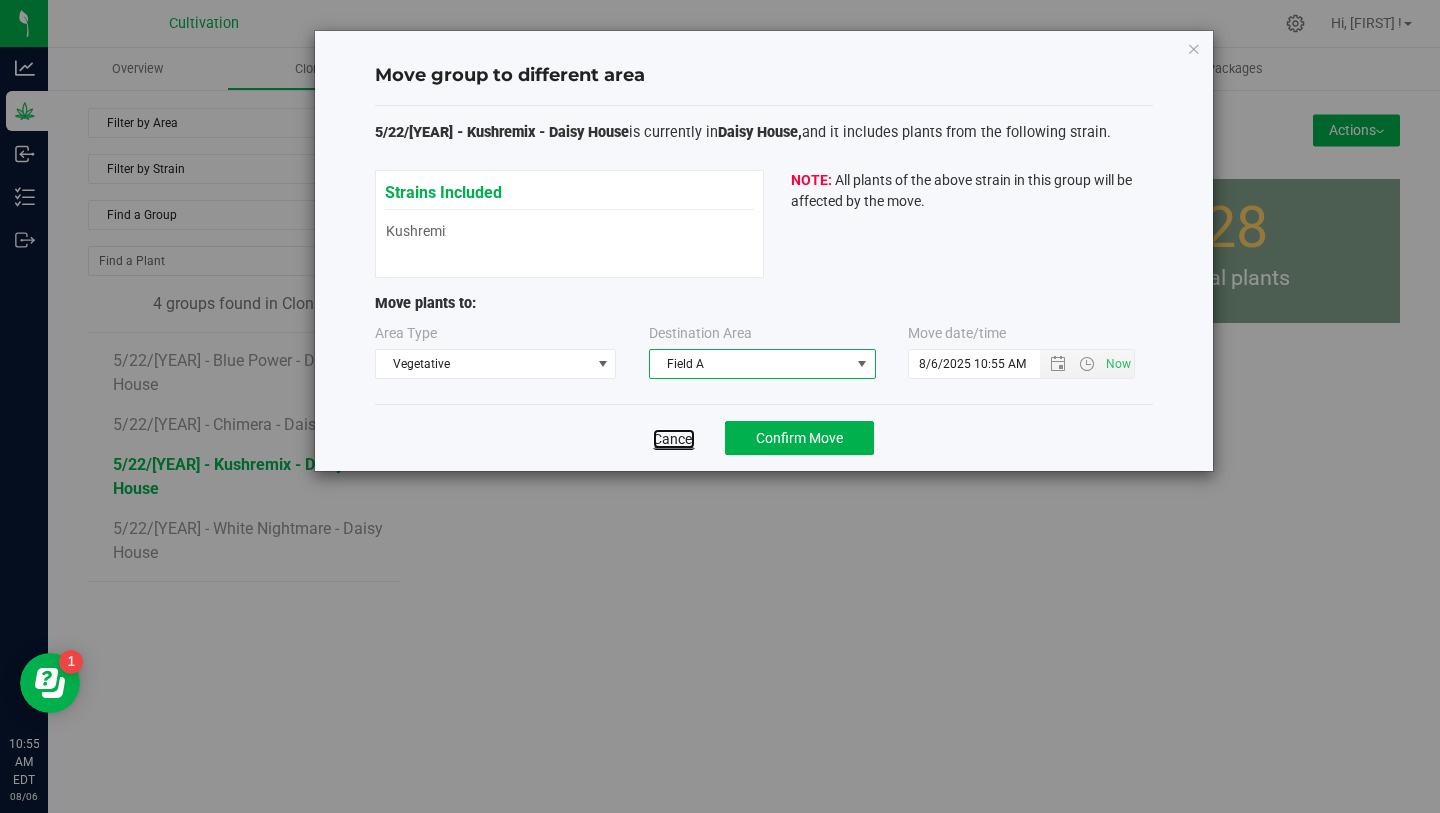 click on "Cancel" at bounding box center [674, 439] 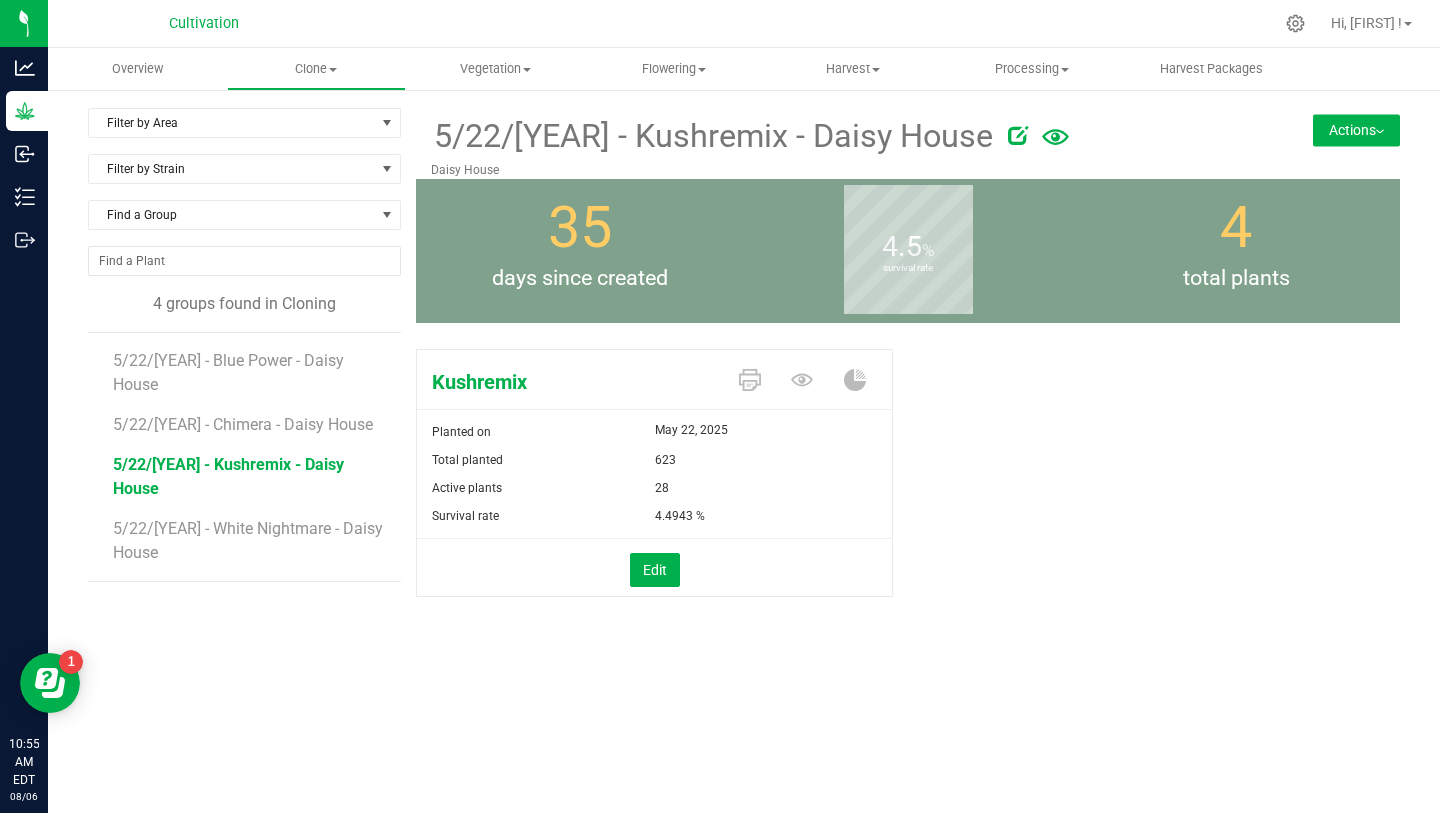 click on "Actions" at bounding box center [1356, 130] 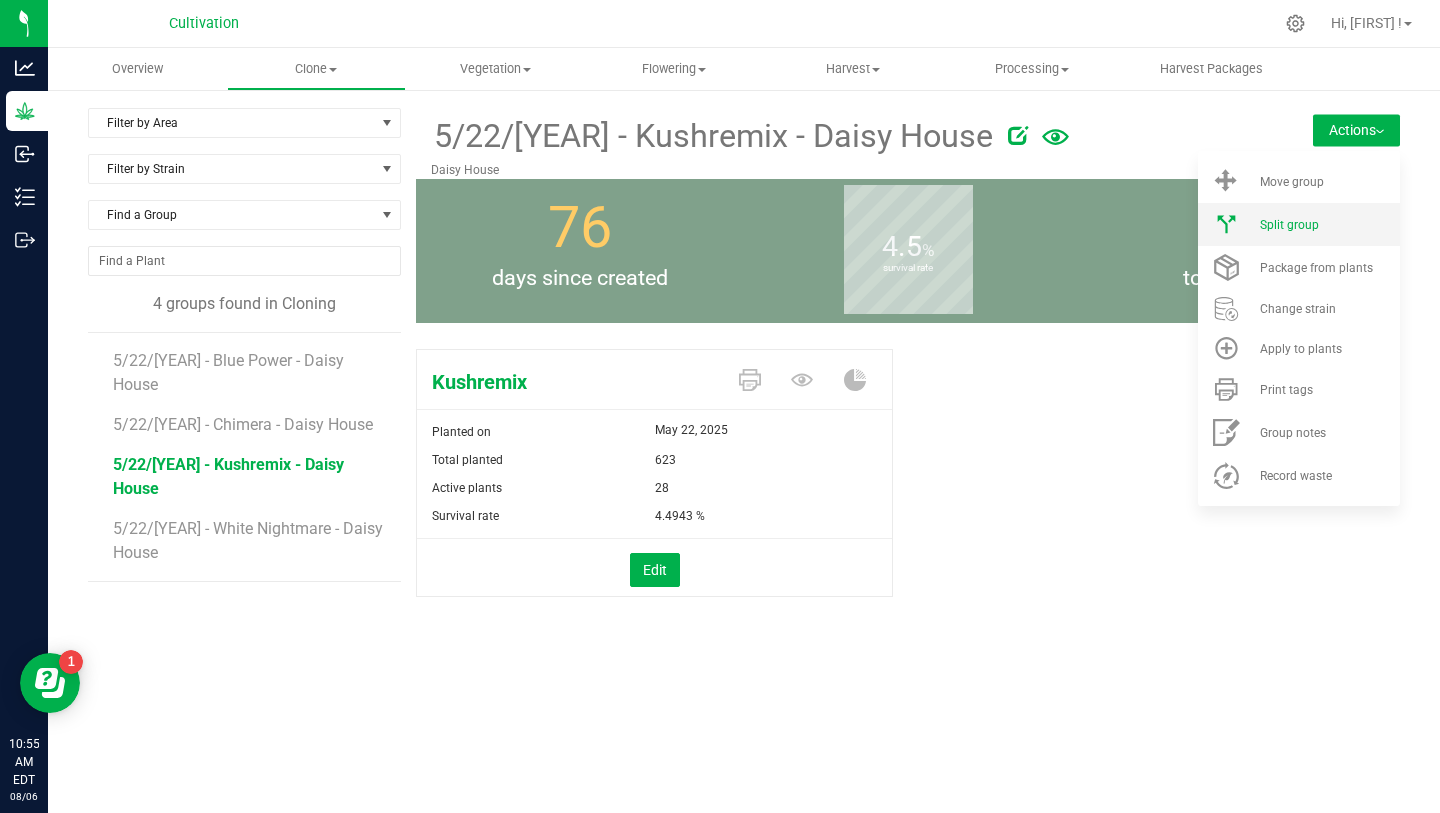 click on "Split group" at bounding box center [1289, 225] 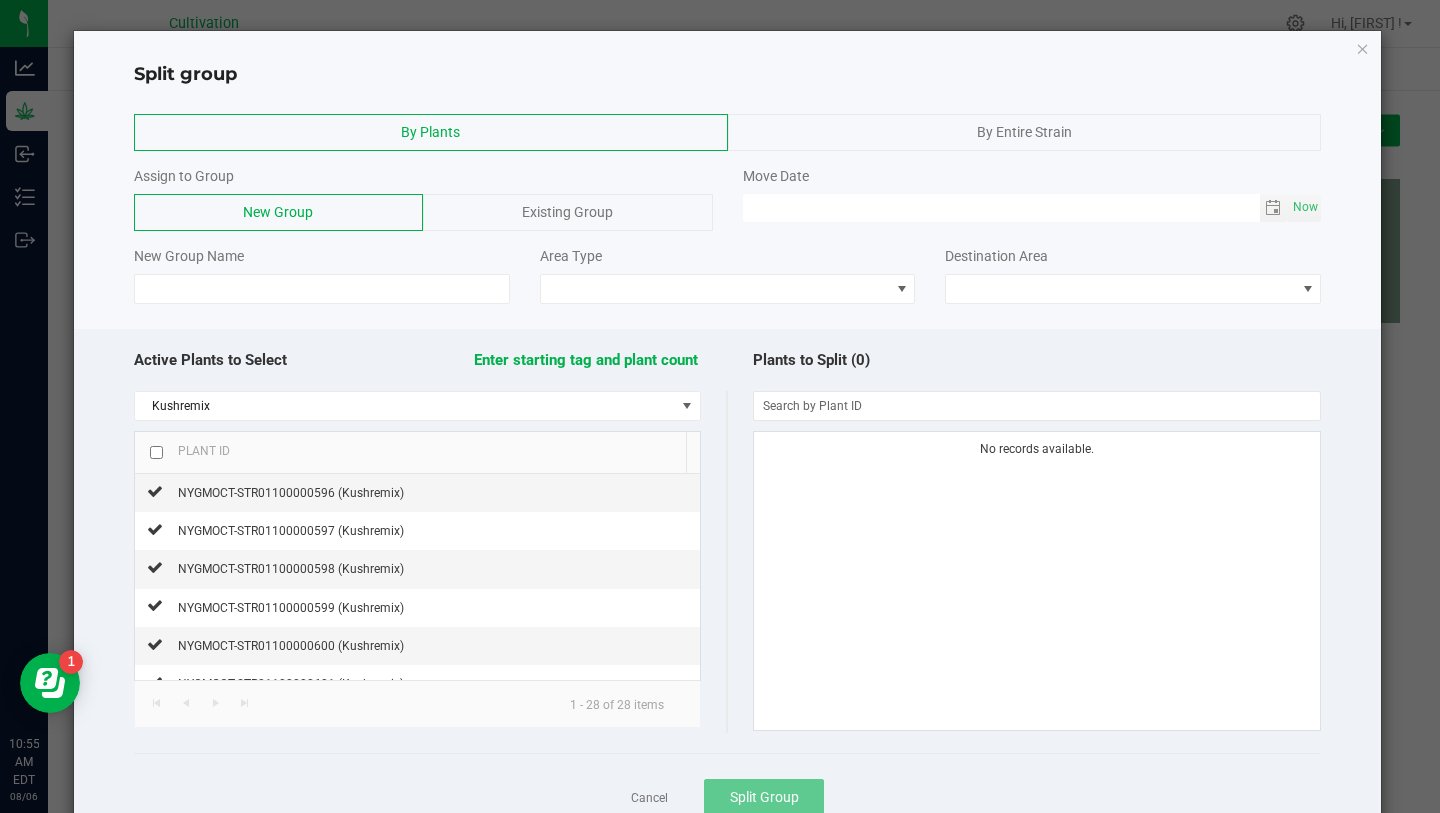 click on "By Entire Strain" 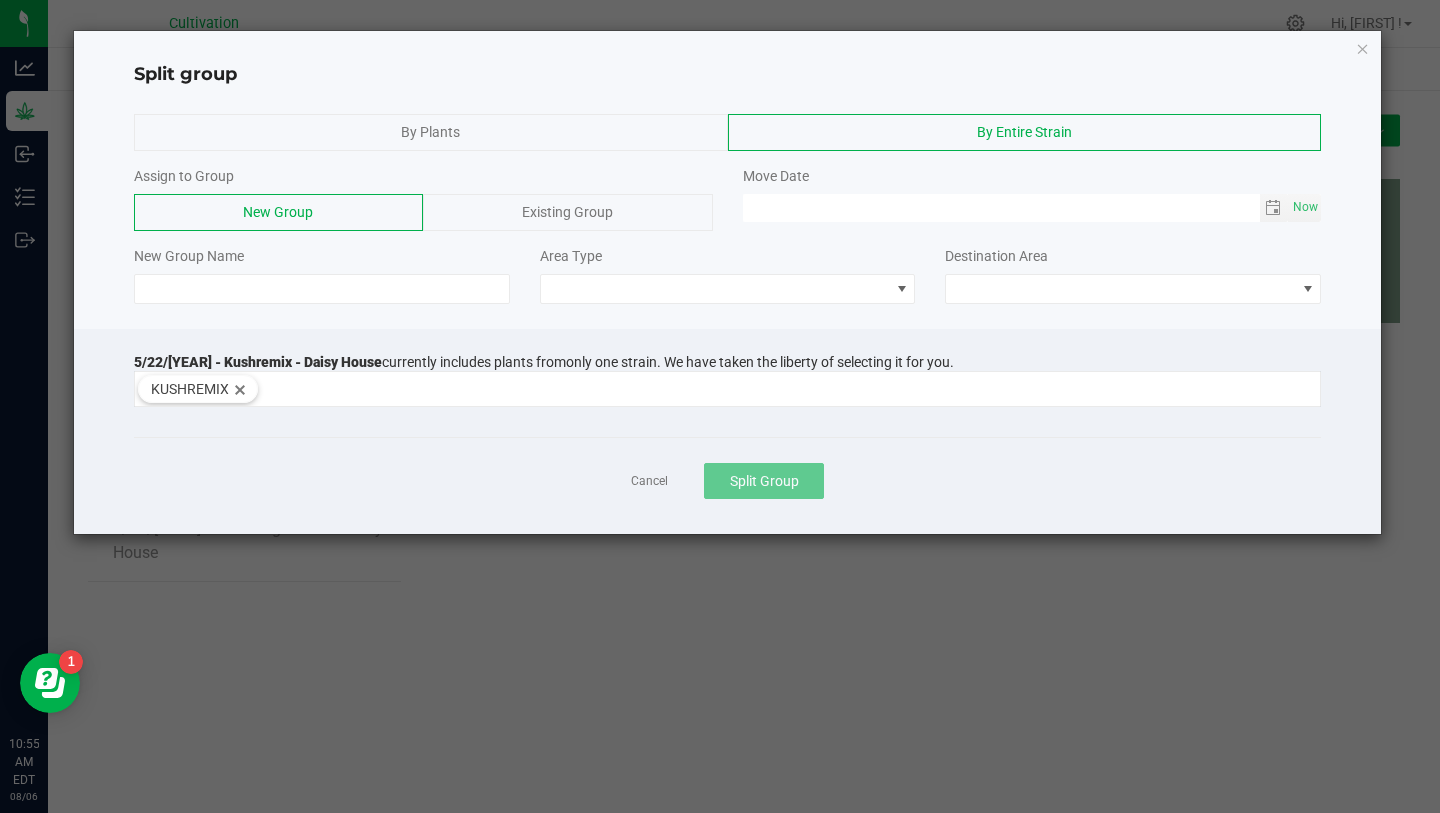 click on "Existing Group" 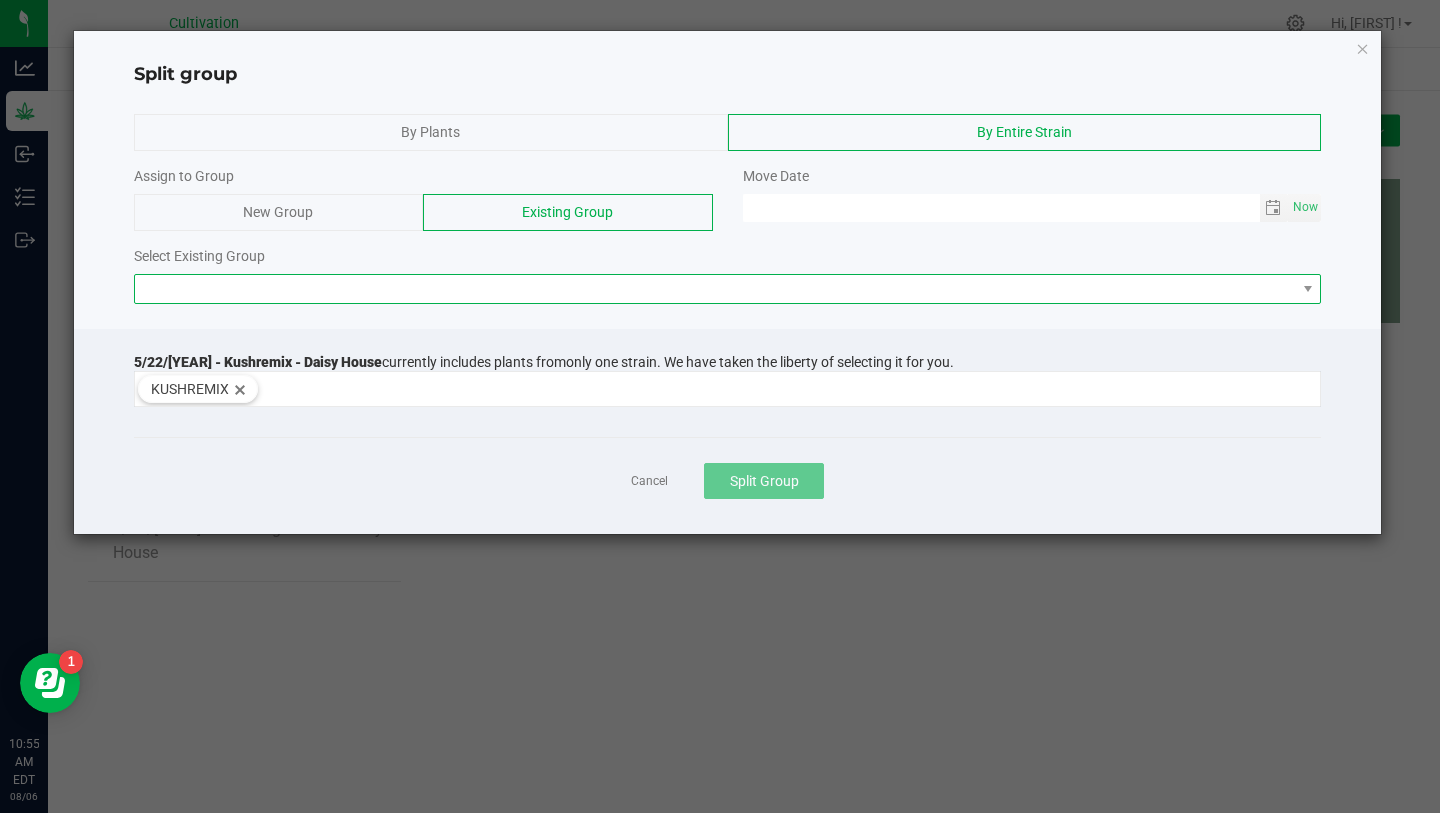 click at bounding box center (715, 289) 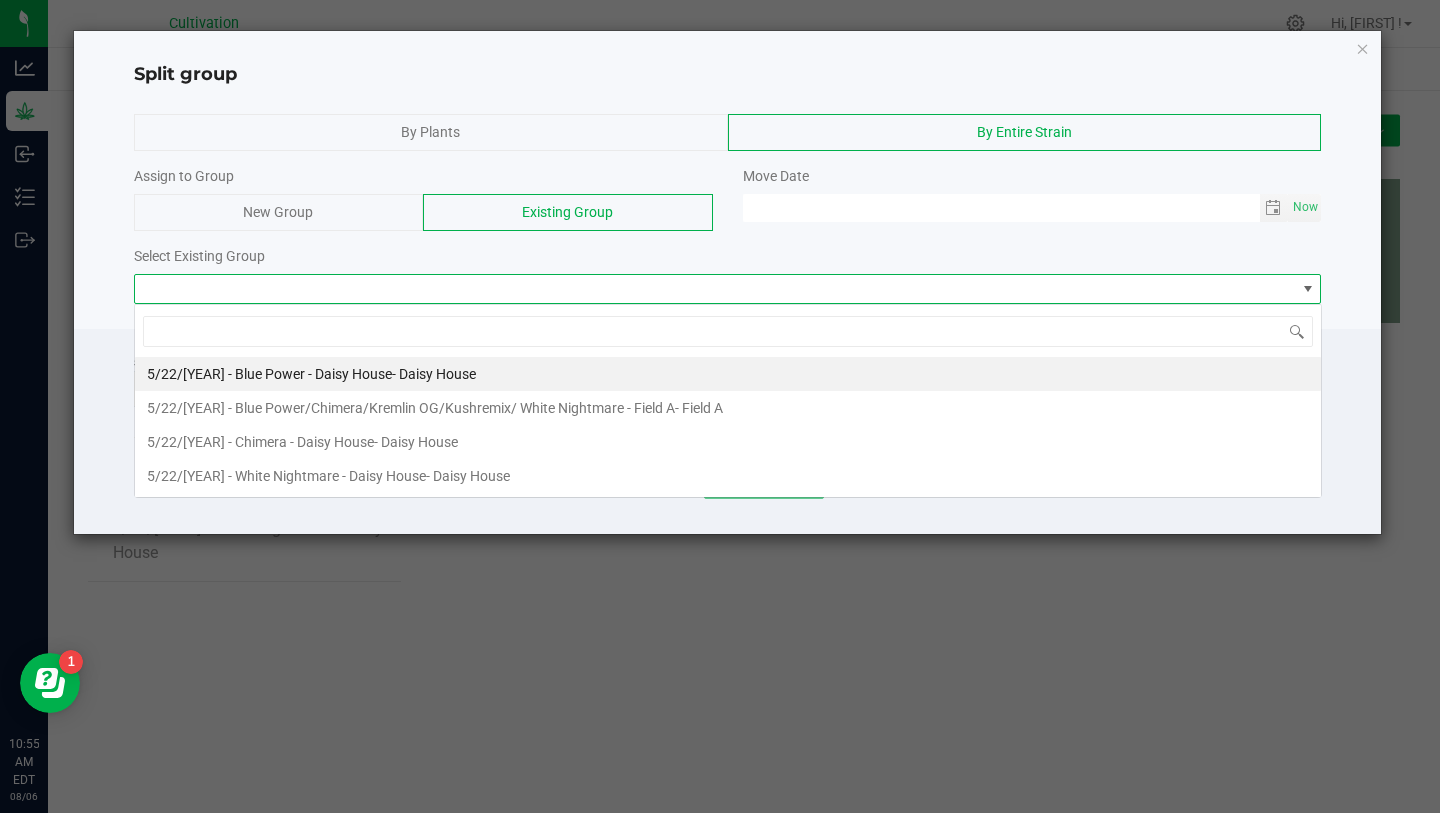 scroll, scrollTop: 99970, scrollLeft: 98812, axis: both 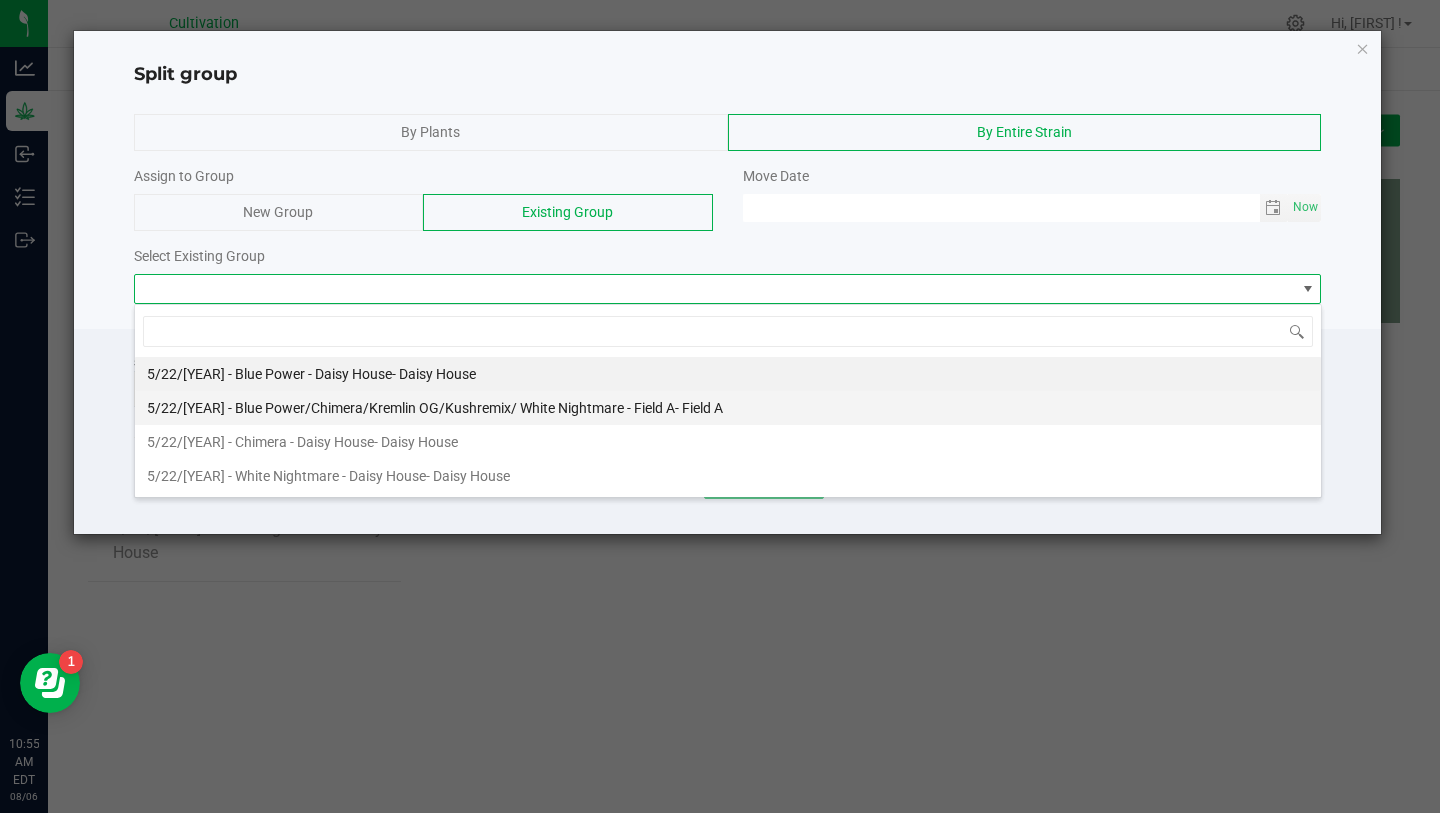 click on "5/22/[YEAR] - Blue Power/Chimera/Kremlin OG/Kushremix/ White Nightmare - Field A" at bounding box center [411, 408] 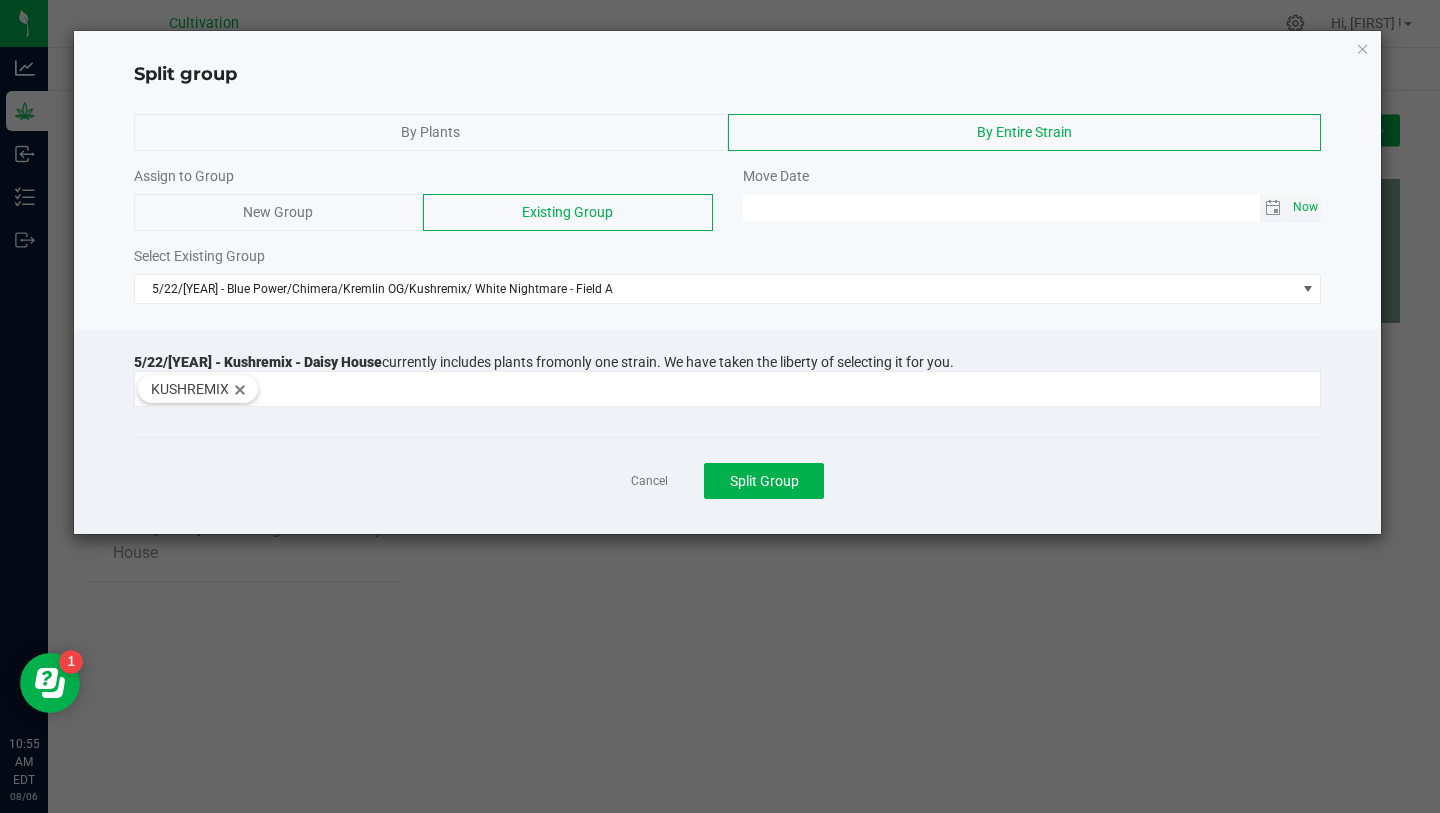 click on "Now" 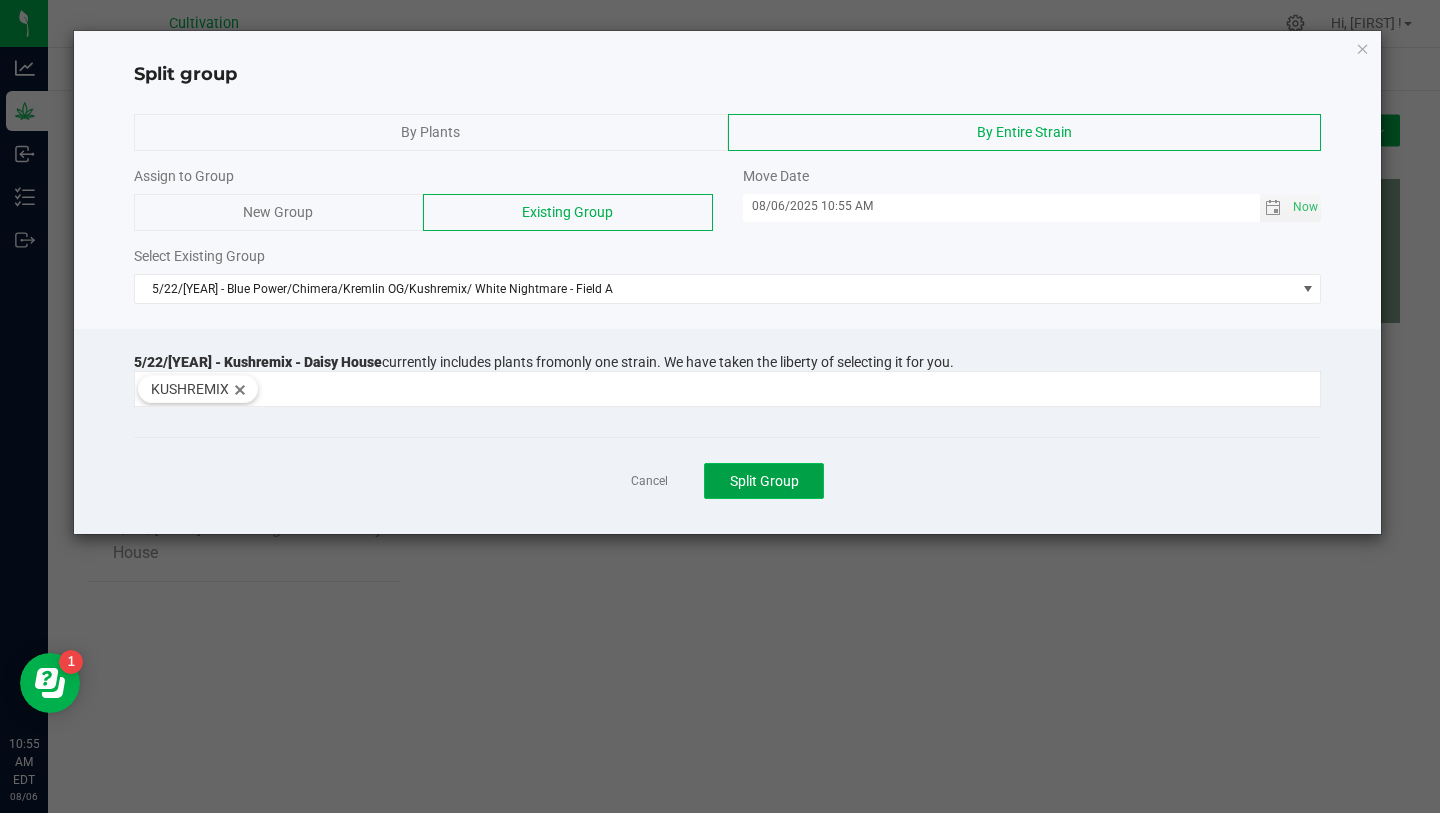 click on "Split Group" 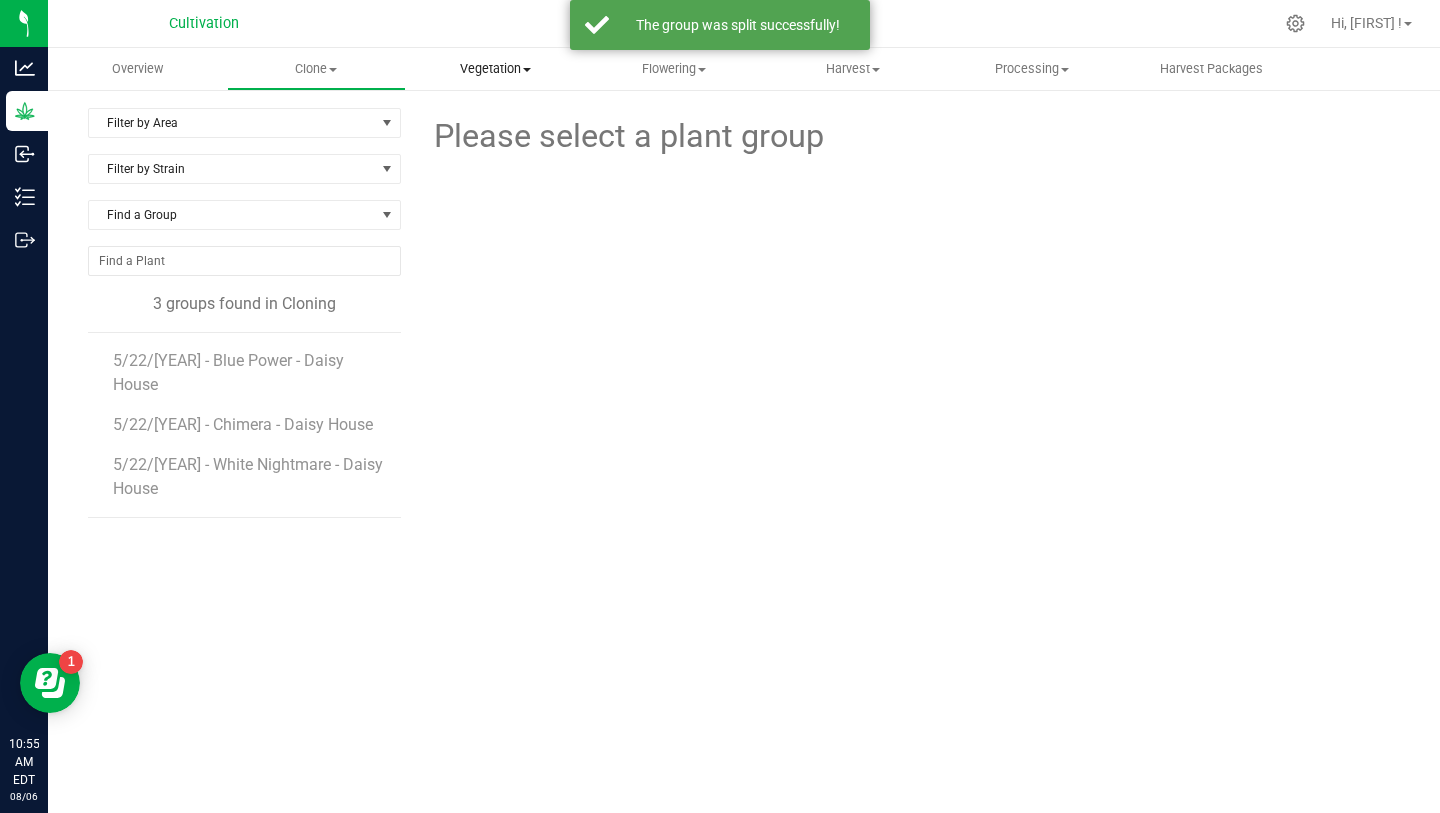 click on "Vegetation" at bounding box center [495, 69] 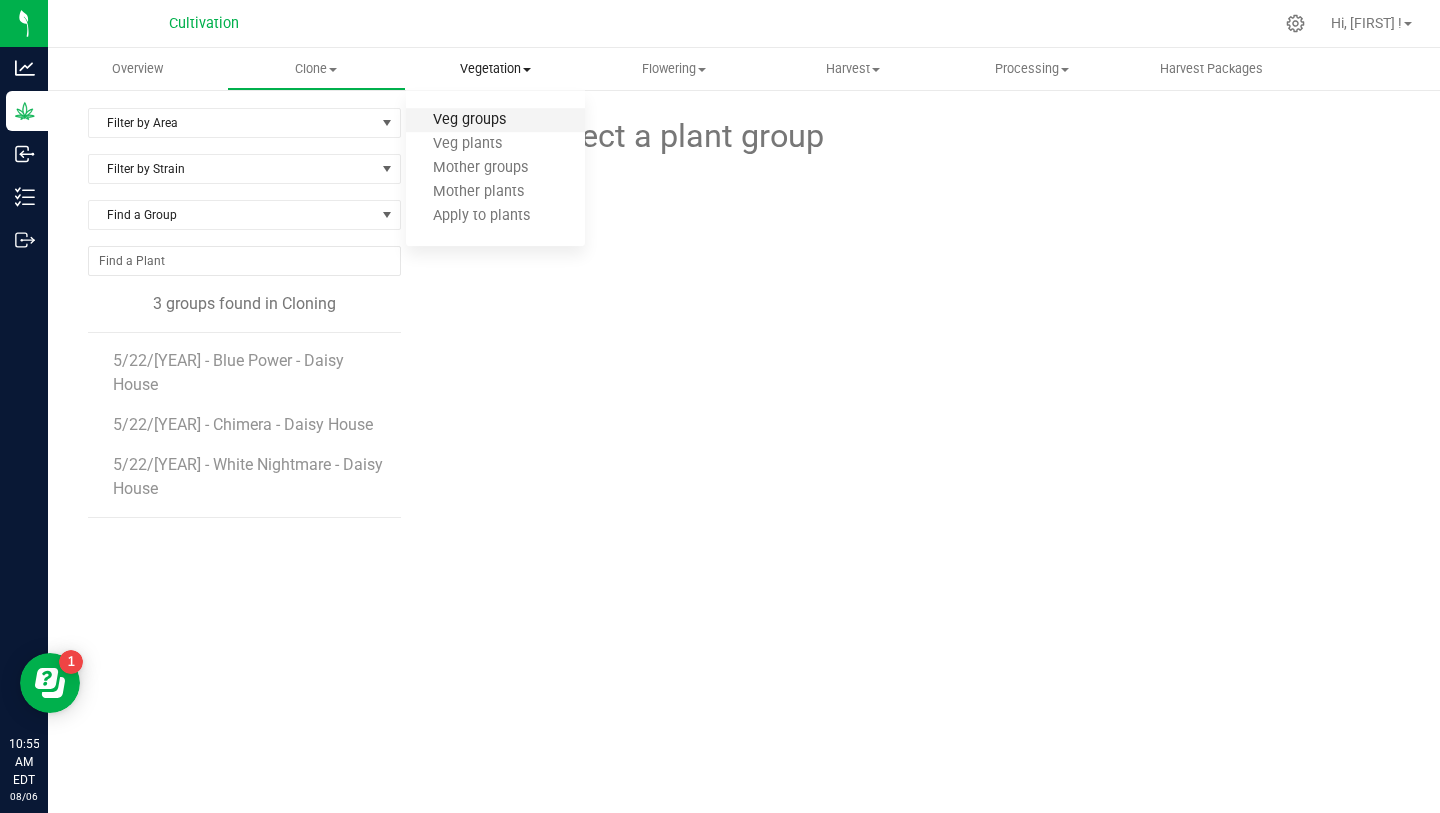 click on "Veg groups" at bounding box center [469, 120] 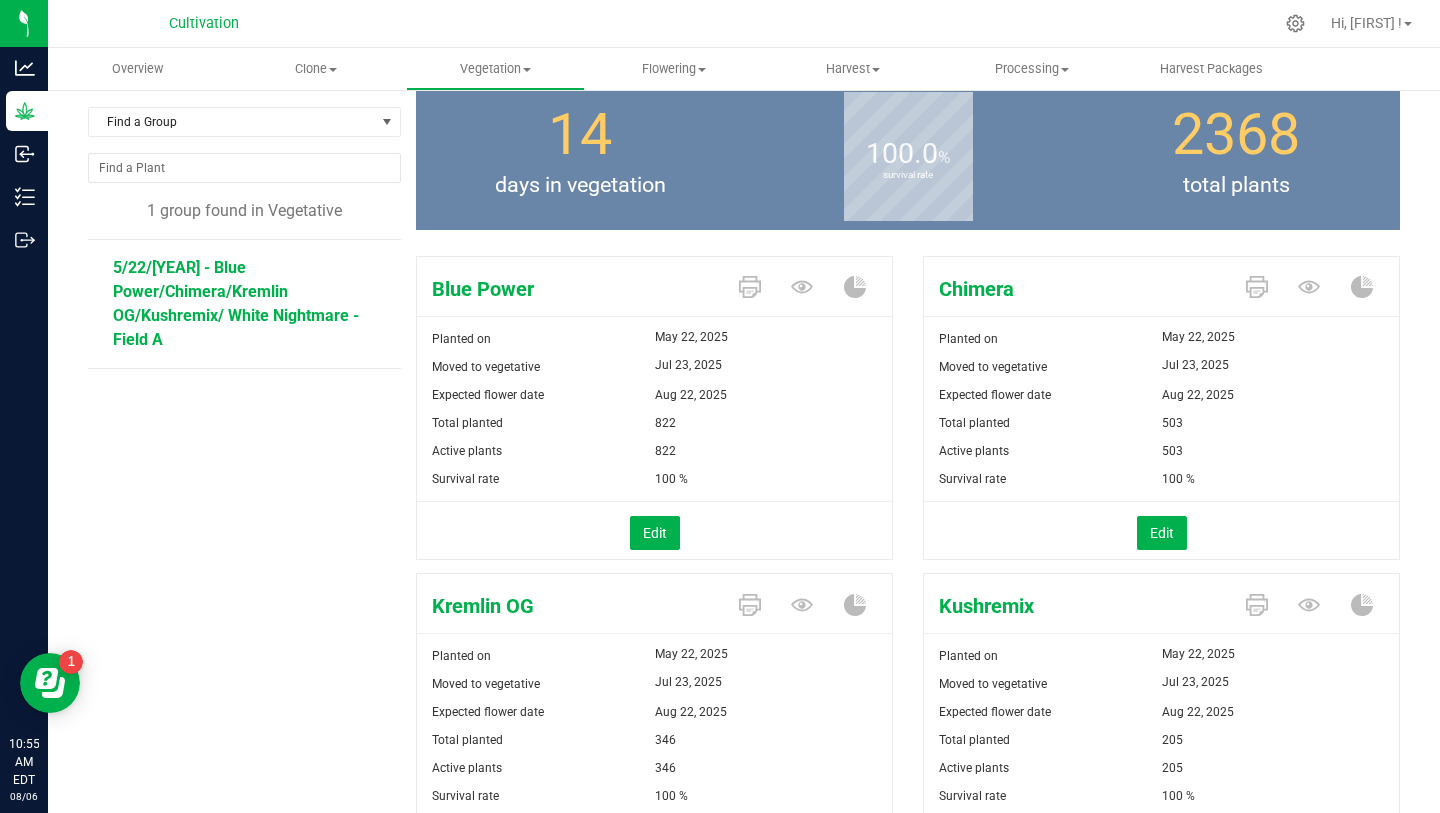 scroll, scrollTop: 0, scrollLeft: 0, axis: both 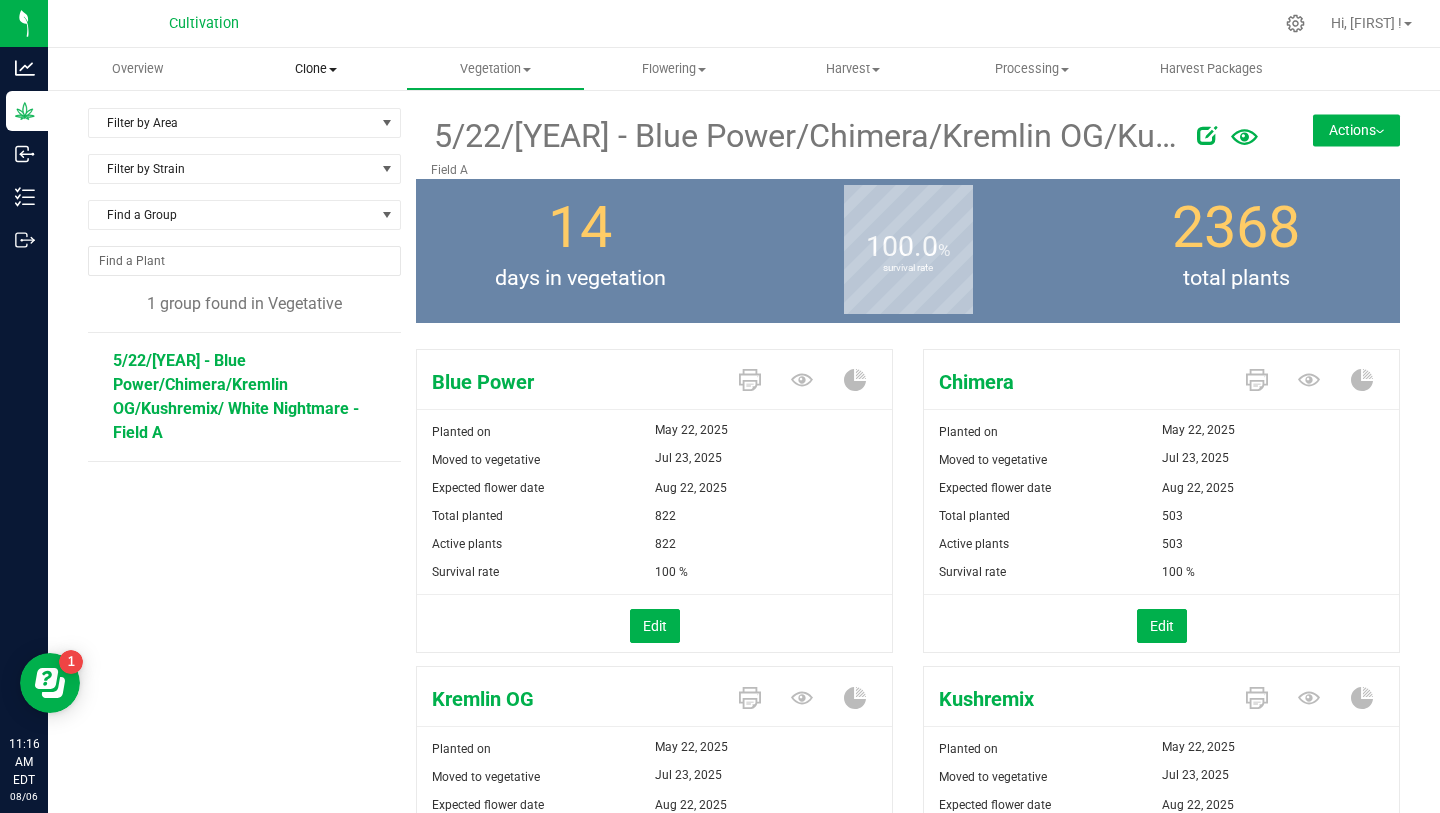 click on "Clone" at bounding box center (316, 69) 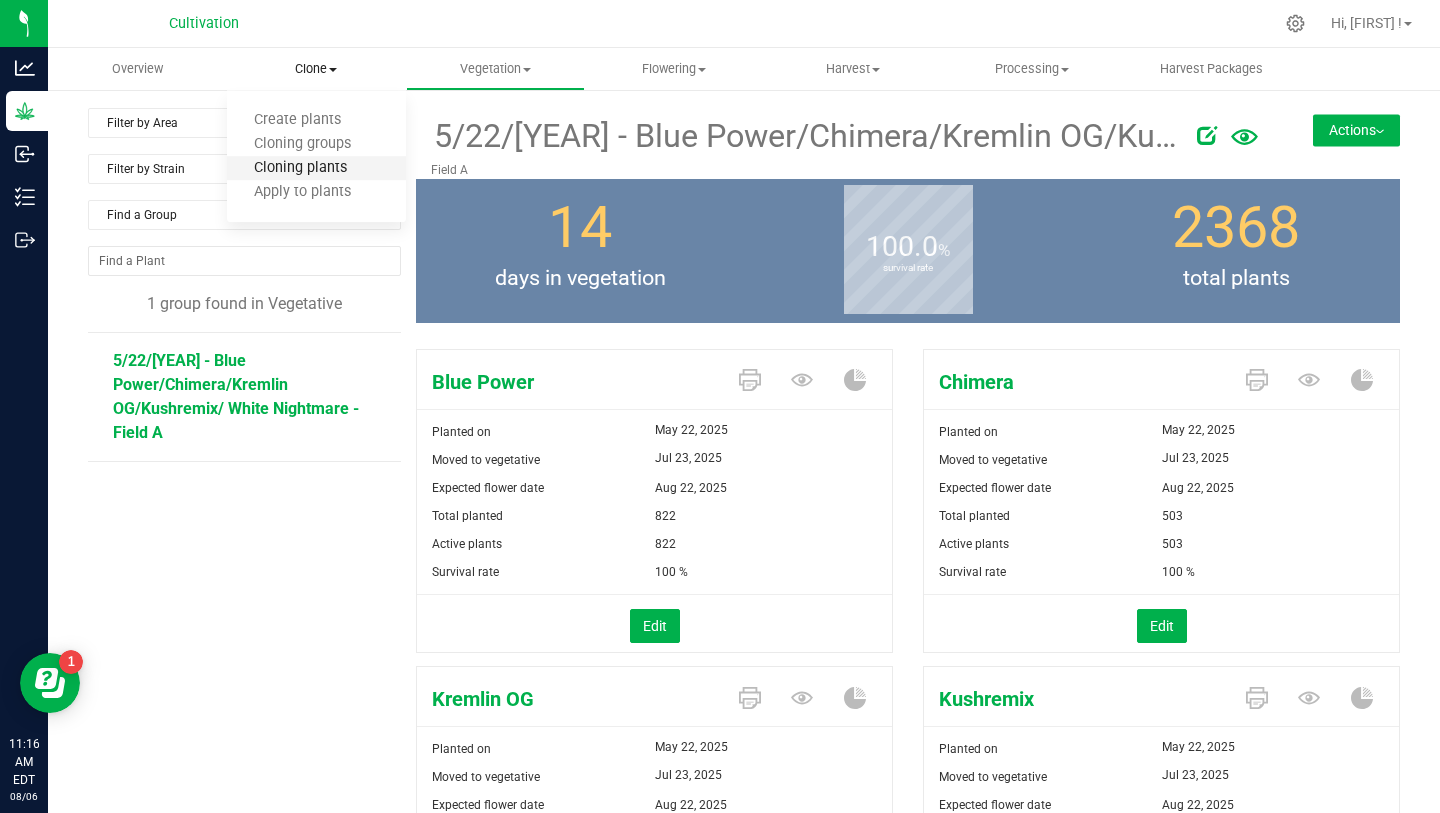 click on "Cloning plants" at bounding box center (300, 168) 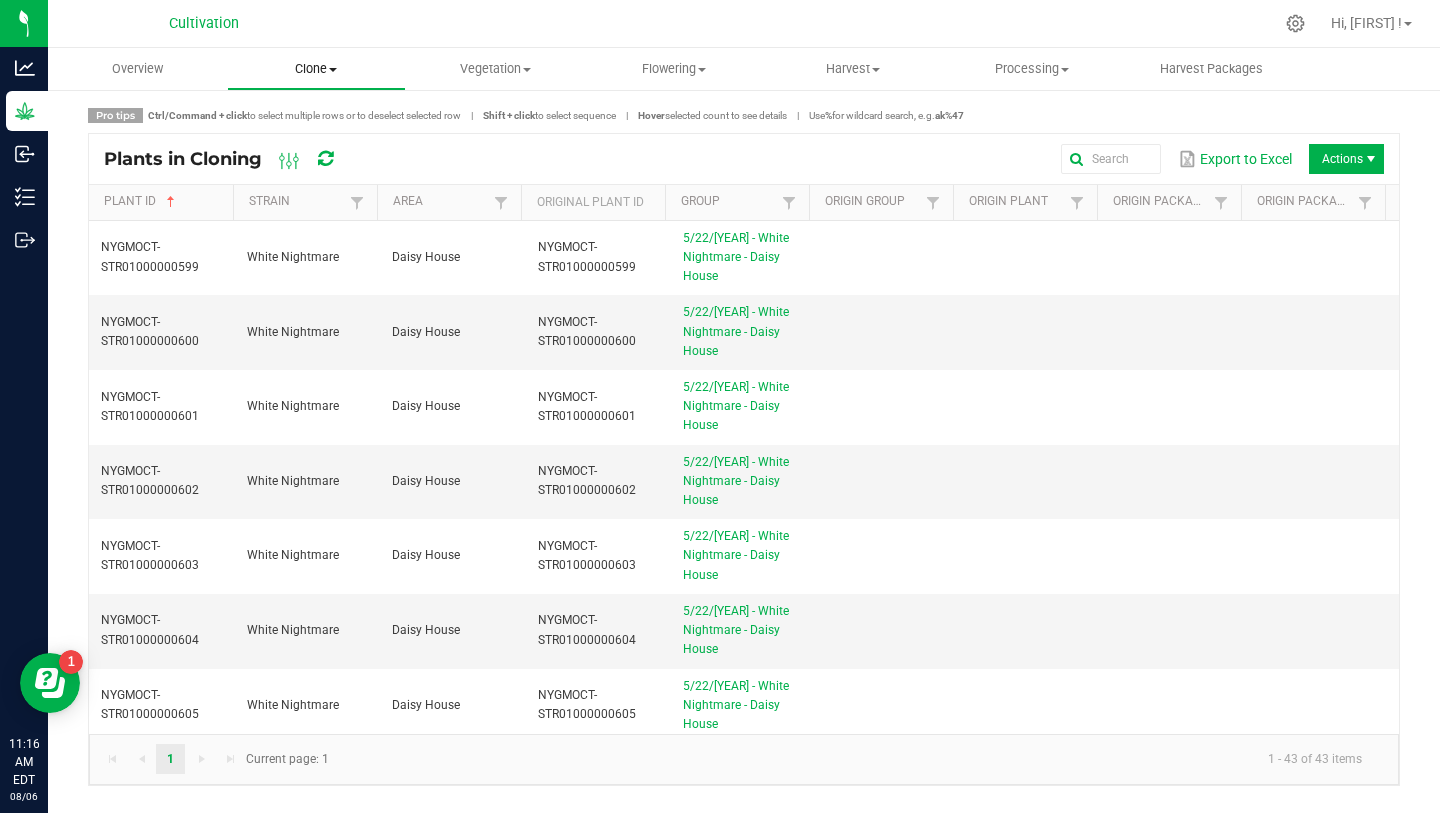 click on "Clone" at bounding box center [316, 69] 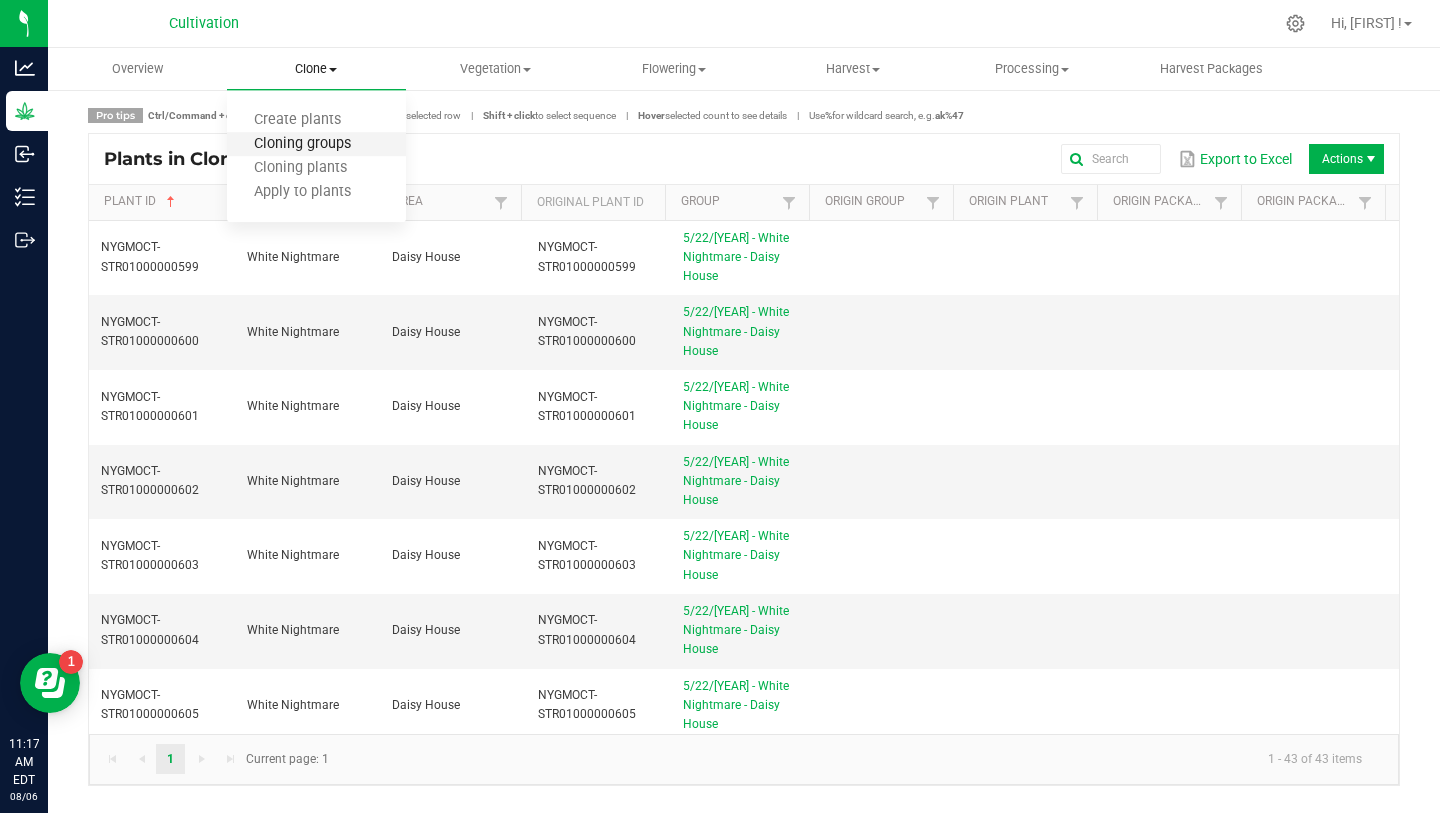 click on "Cloning groups" at bounding box center [302, 144] 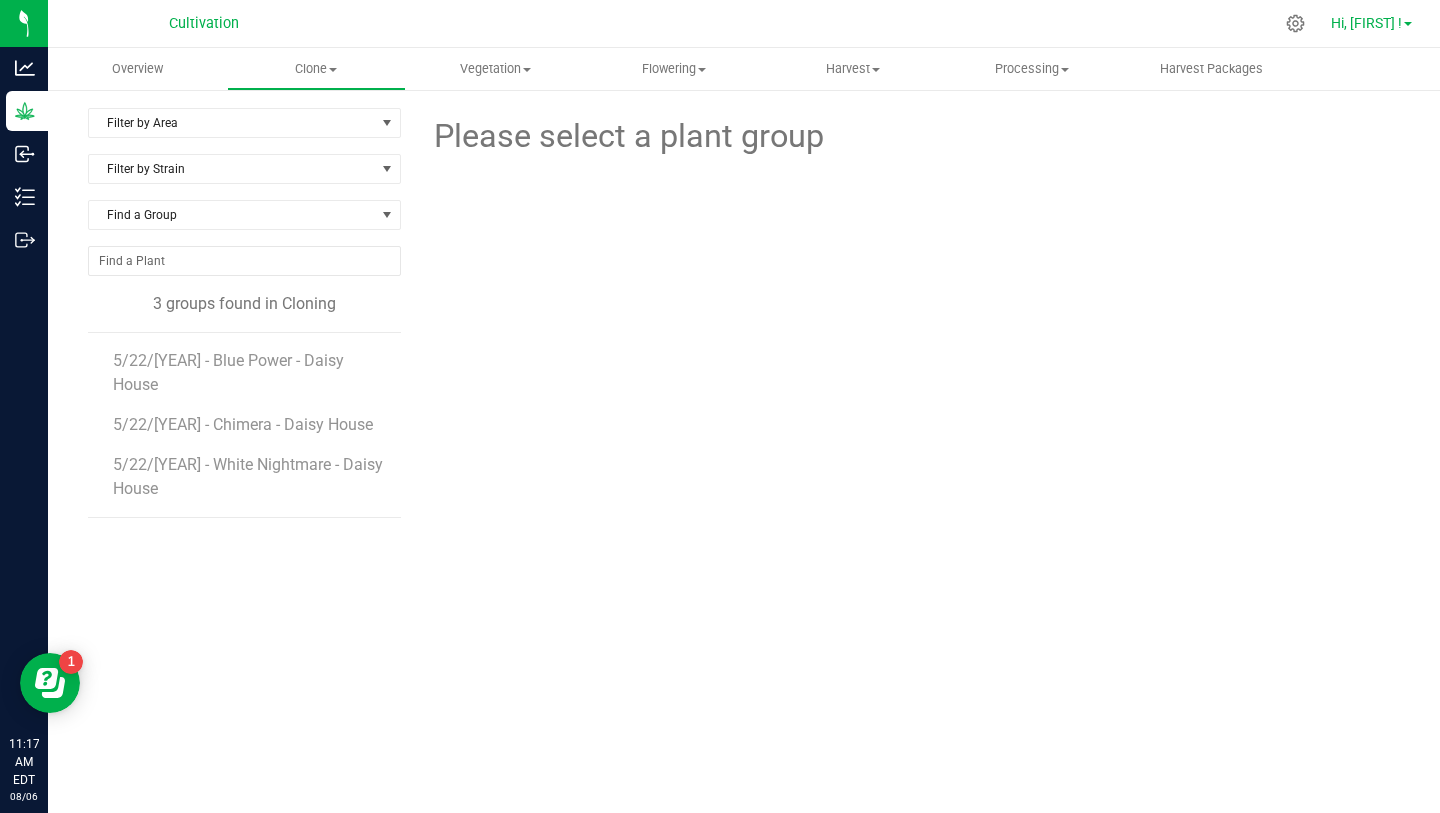 click on "Hi, [FIRST] !" at bounding box center [1366, 23] 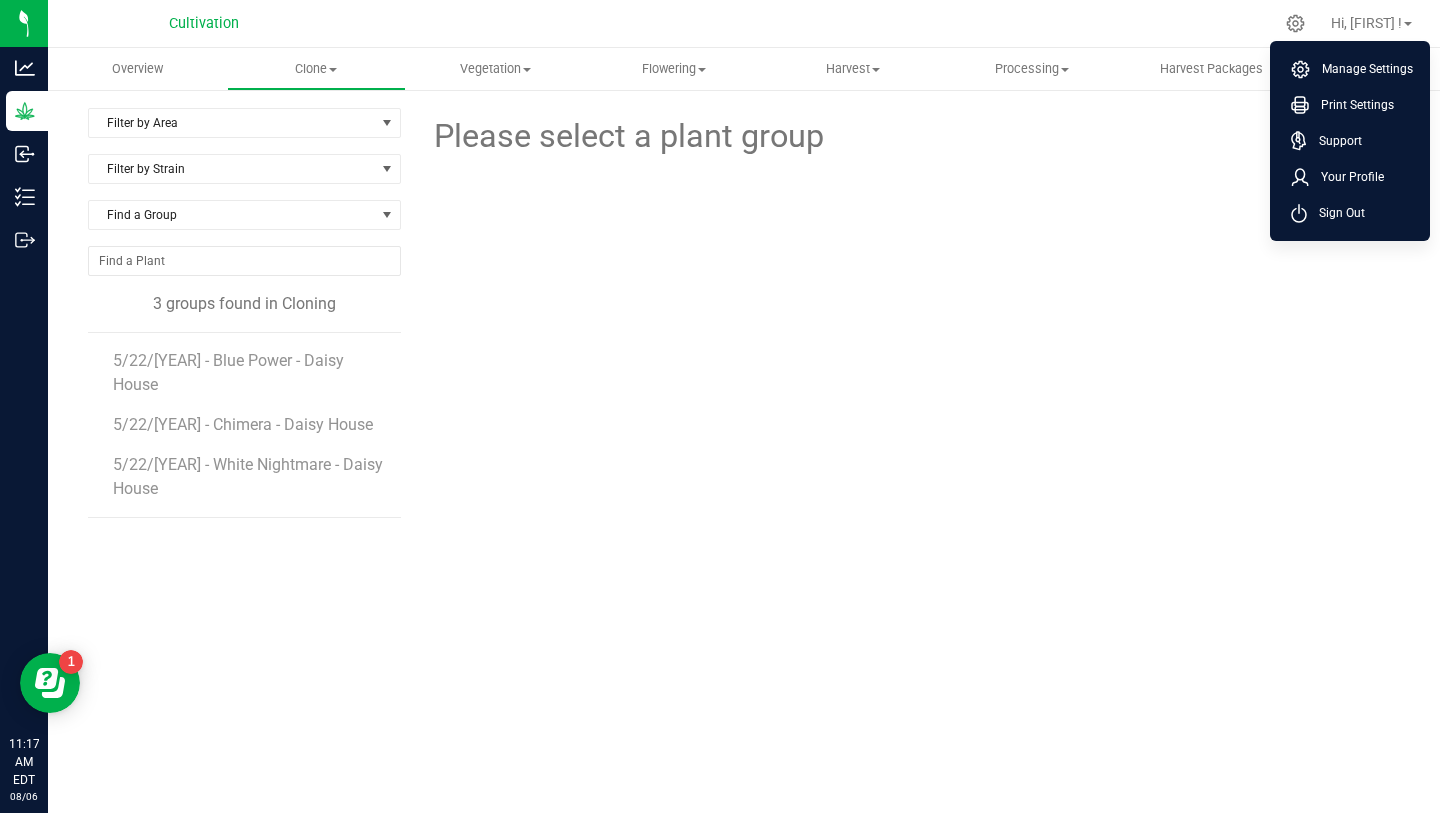 click on "Manage Settings   Print Settings   Support   Your Profile   Sign Out" at bounding box center [1350, 141] 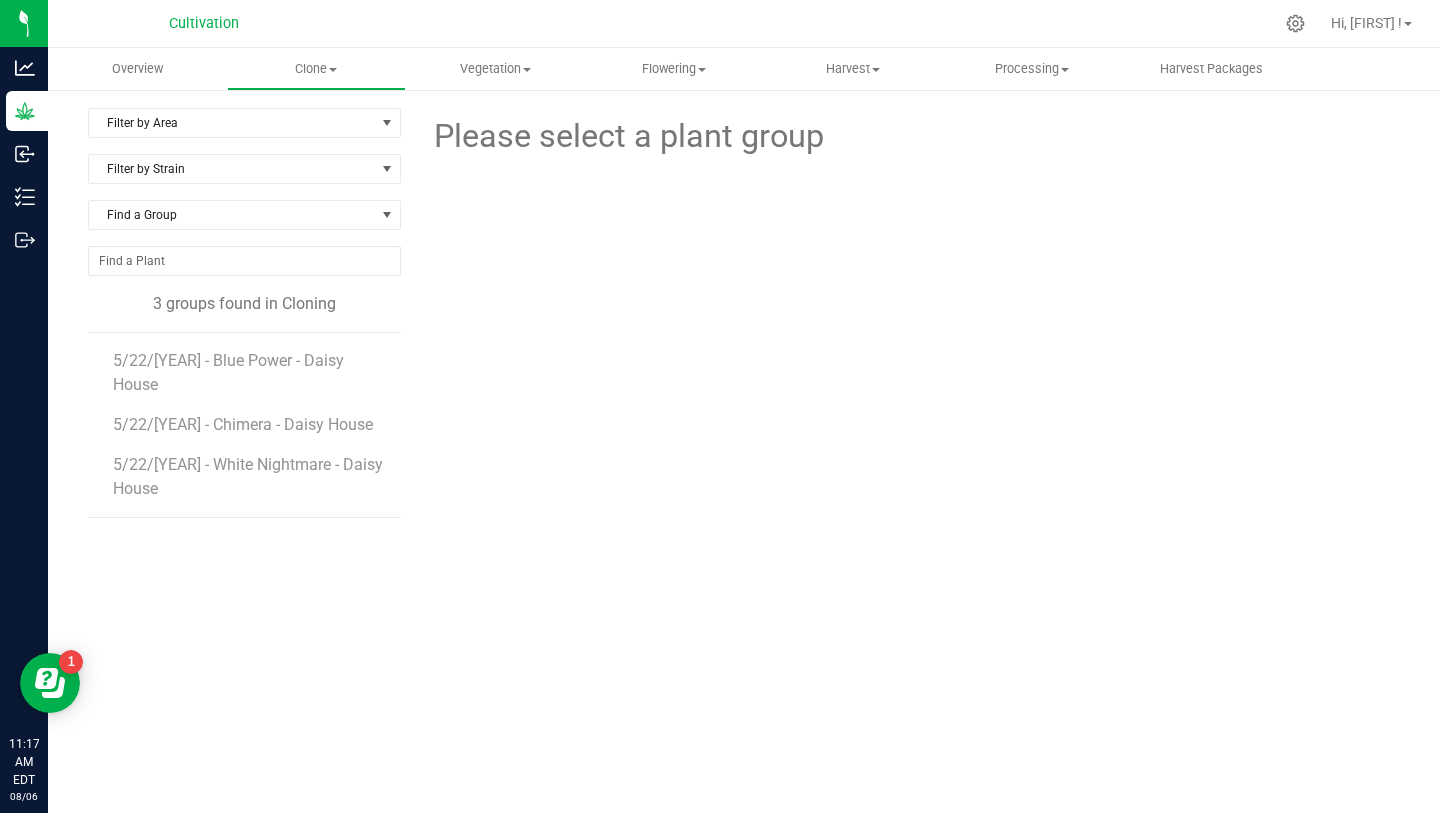 click at bounding box center [908, 242] 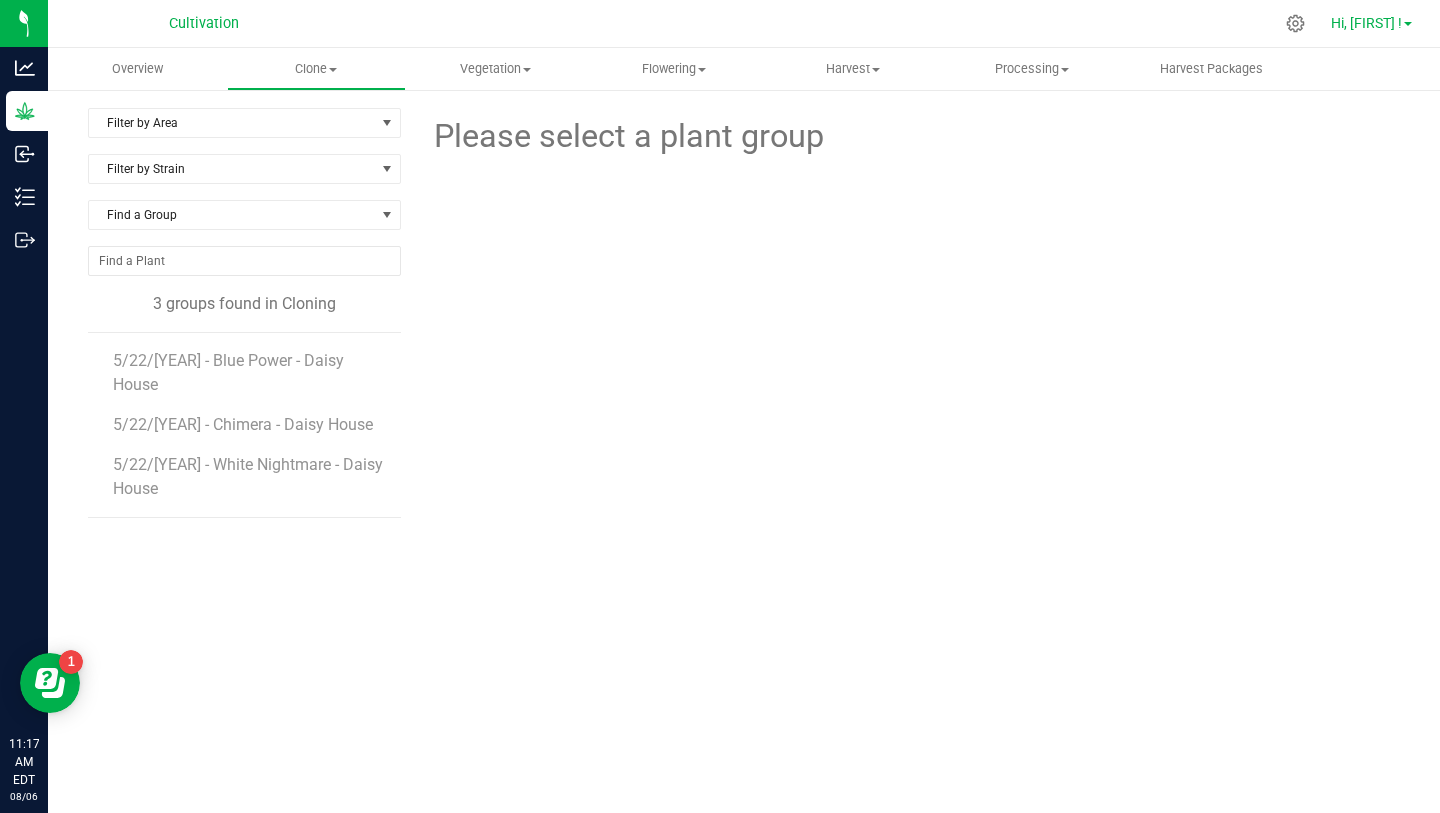click on "Hi, [FIRST] !" at bounding box center (1366, 23) 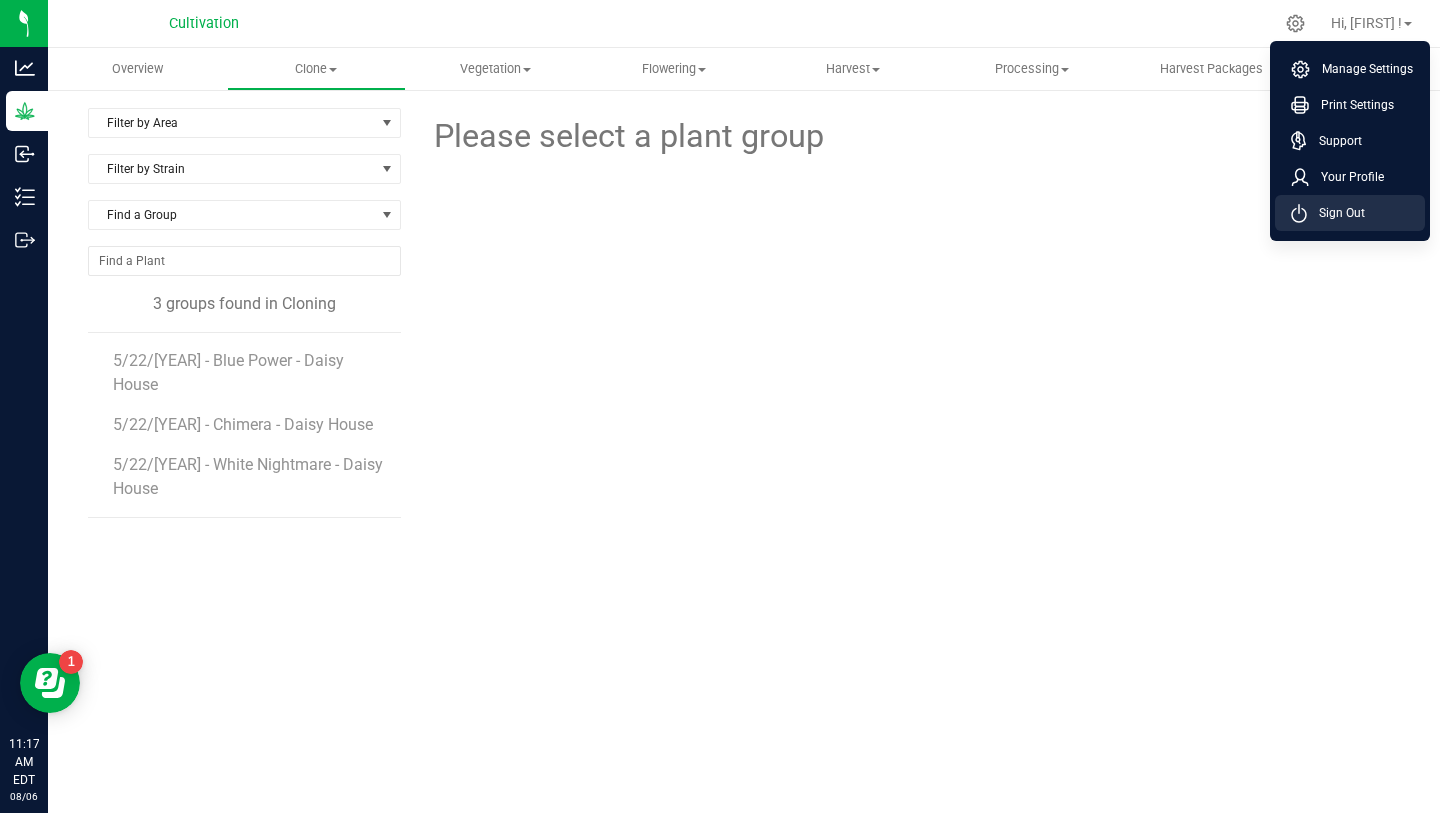 click on "Sign Out" at bounding box center [1336, 213] 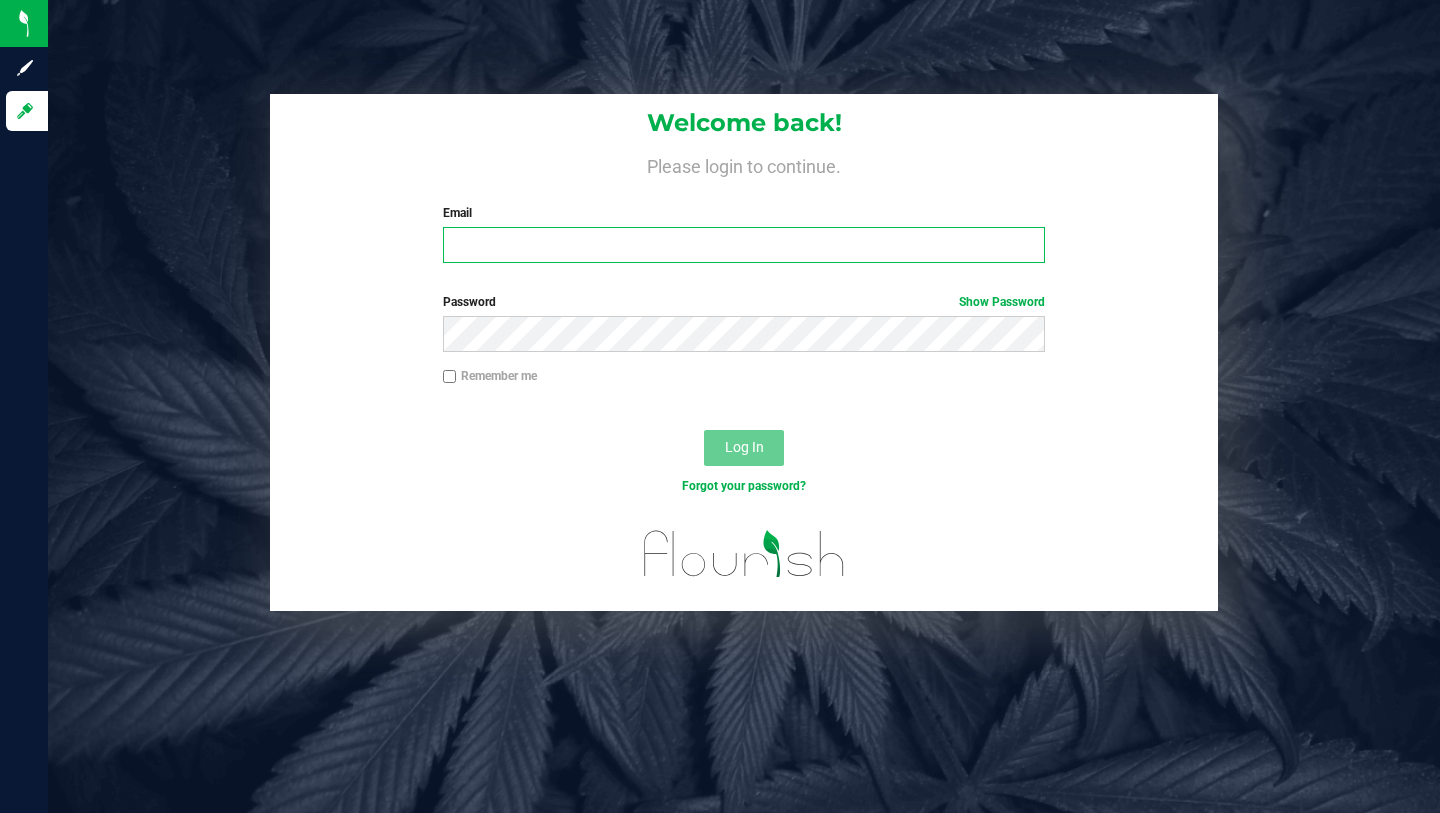 click on "Email" at bounding box center (744, 245) 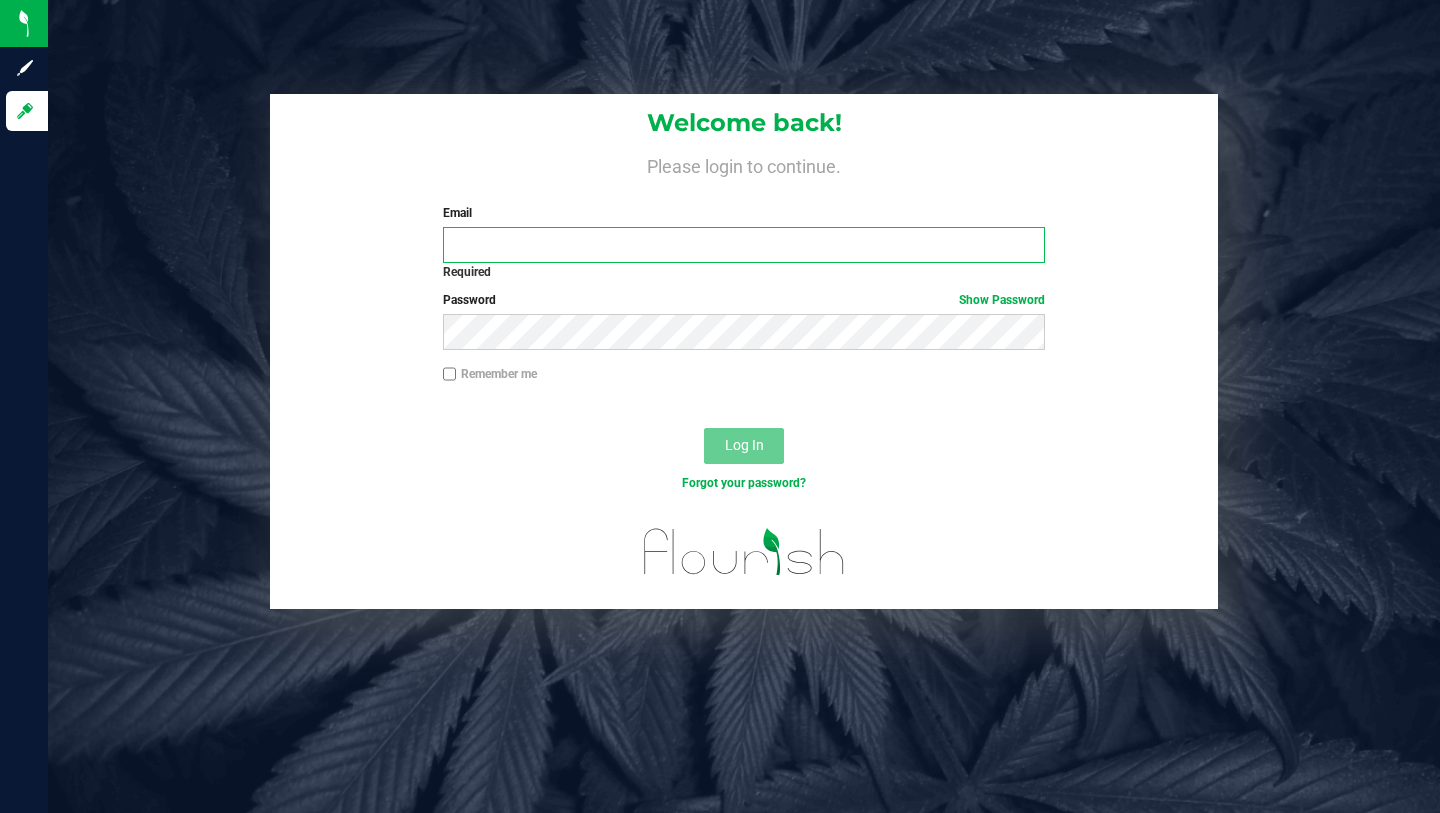 type on "leisuretimegreenhouse@[EMAIL]" 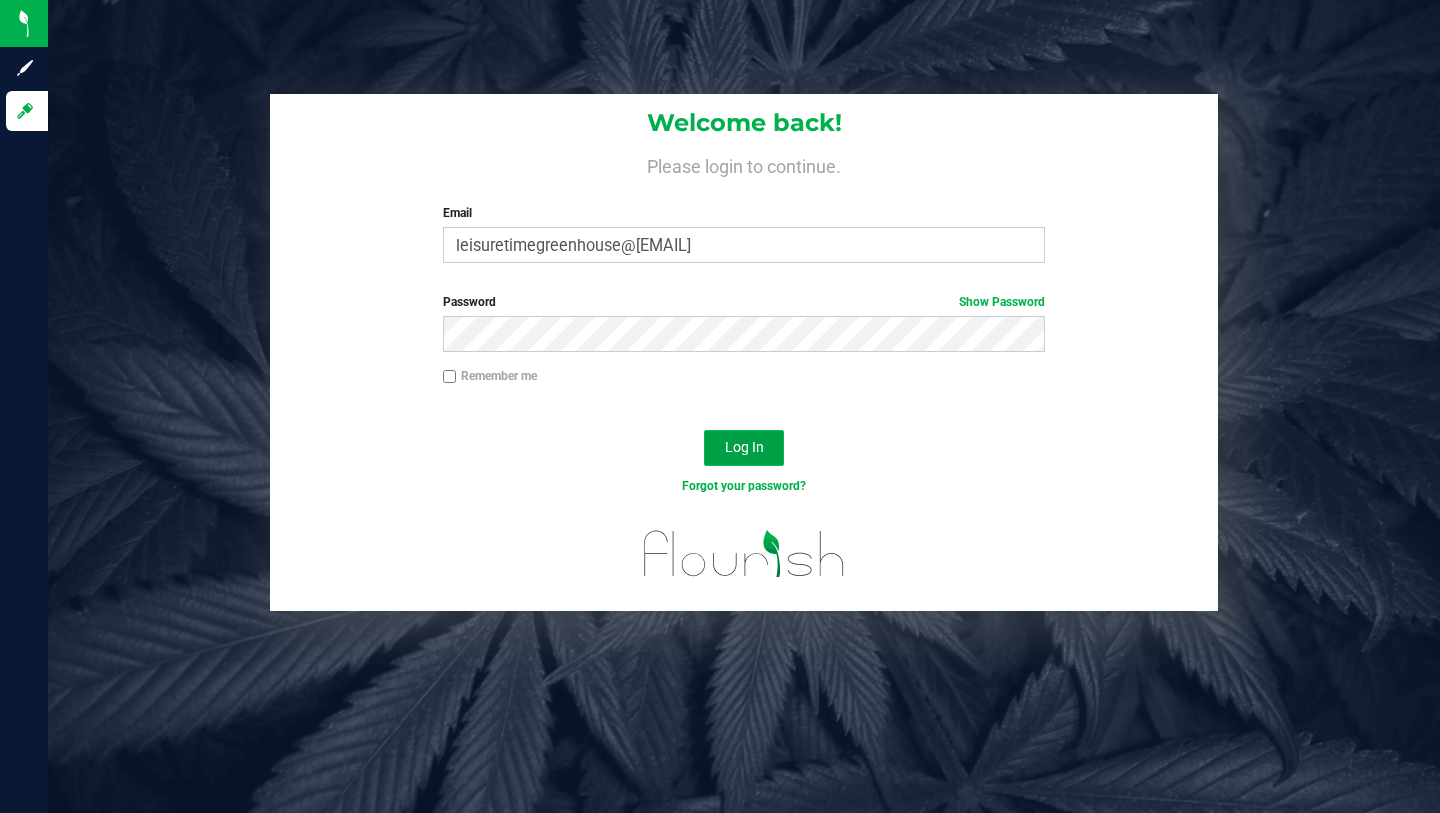 click on "Log In" at bounding box center (744, 448) 